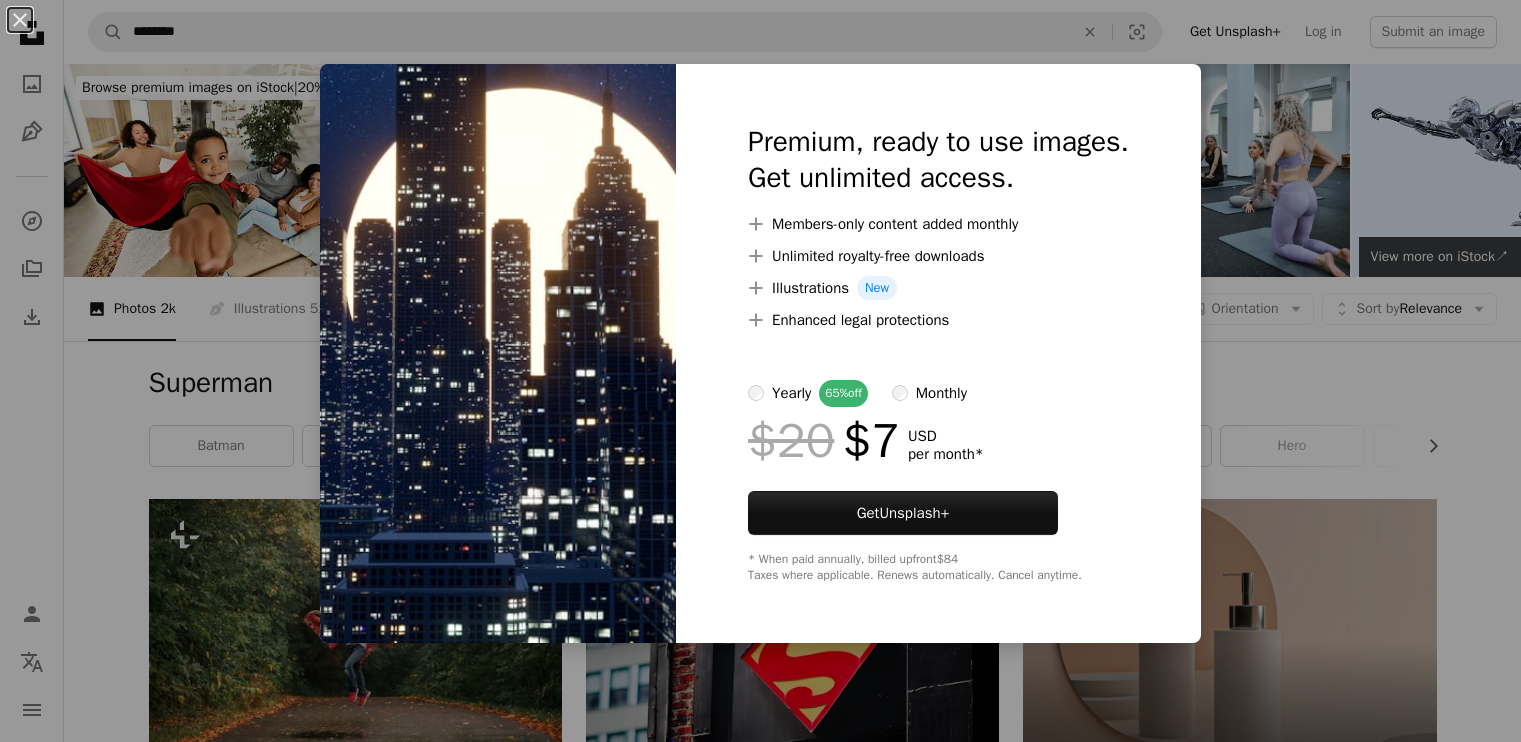 scroll, scrollTop: 2300, scrollLeft: 0, axis: vertical 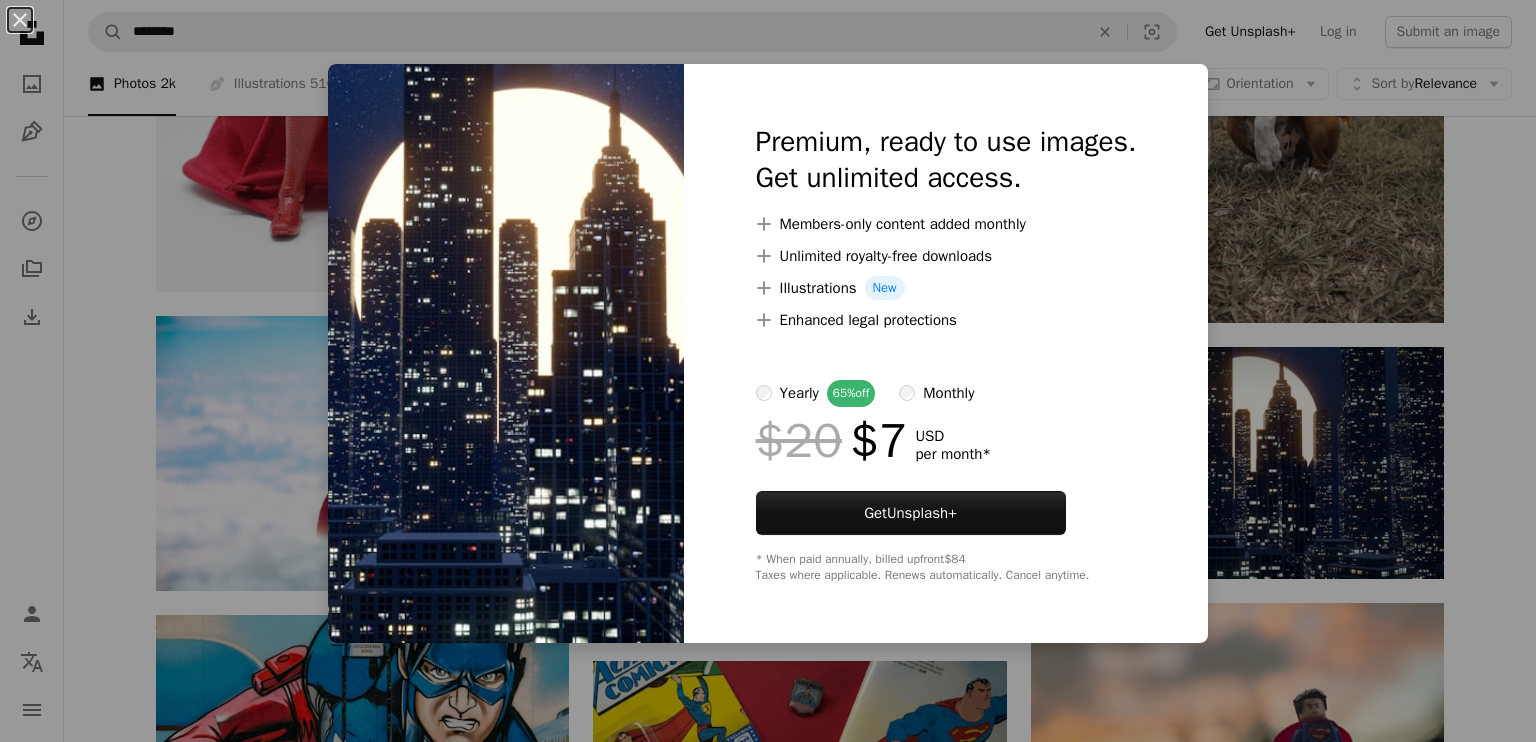 click on "An X shape Premium, ready to use images. Get unlimited access. A plus sign Members-only content added monthly A plus sign Unlimited royalty-free downloads A plus sign Illustrations  New A plus sign Enhanced legal protections yearly 65%  off monthly $20   $7 USD per month * Get  Unsplash+ * When paid annually, billed upfront  $84 Taxes where applicable. Renews automatically. Cancel anytime." at bounding box center (768, 371) 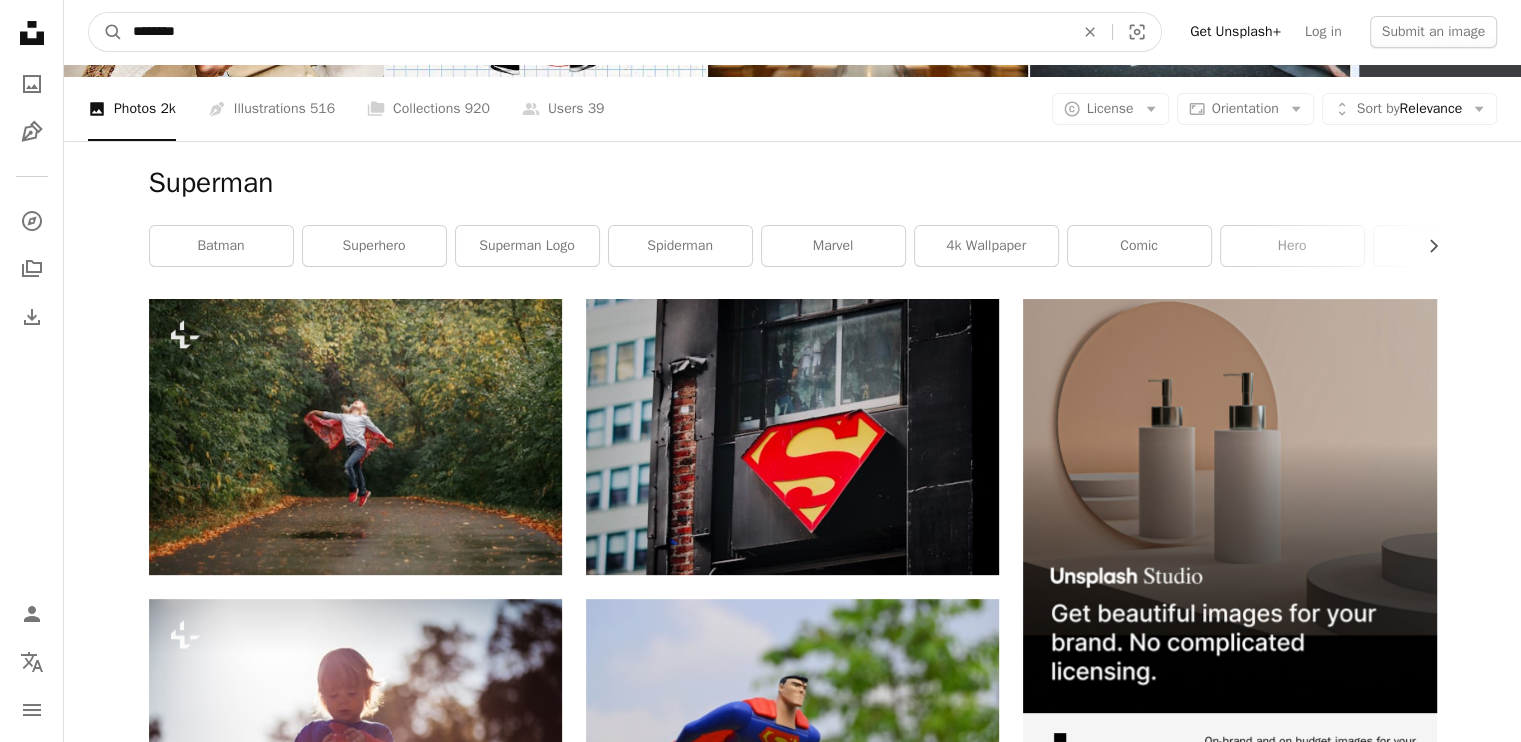 scroll, scrollTop: 199, scrollLeft: 0, axis: vertical 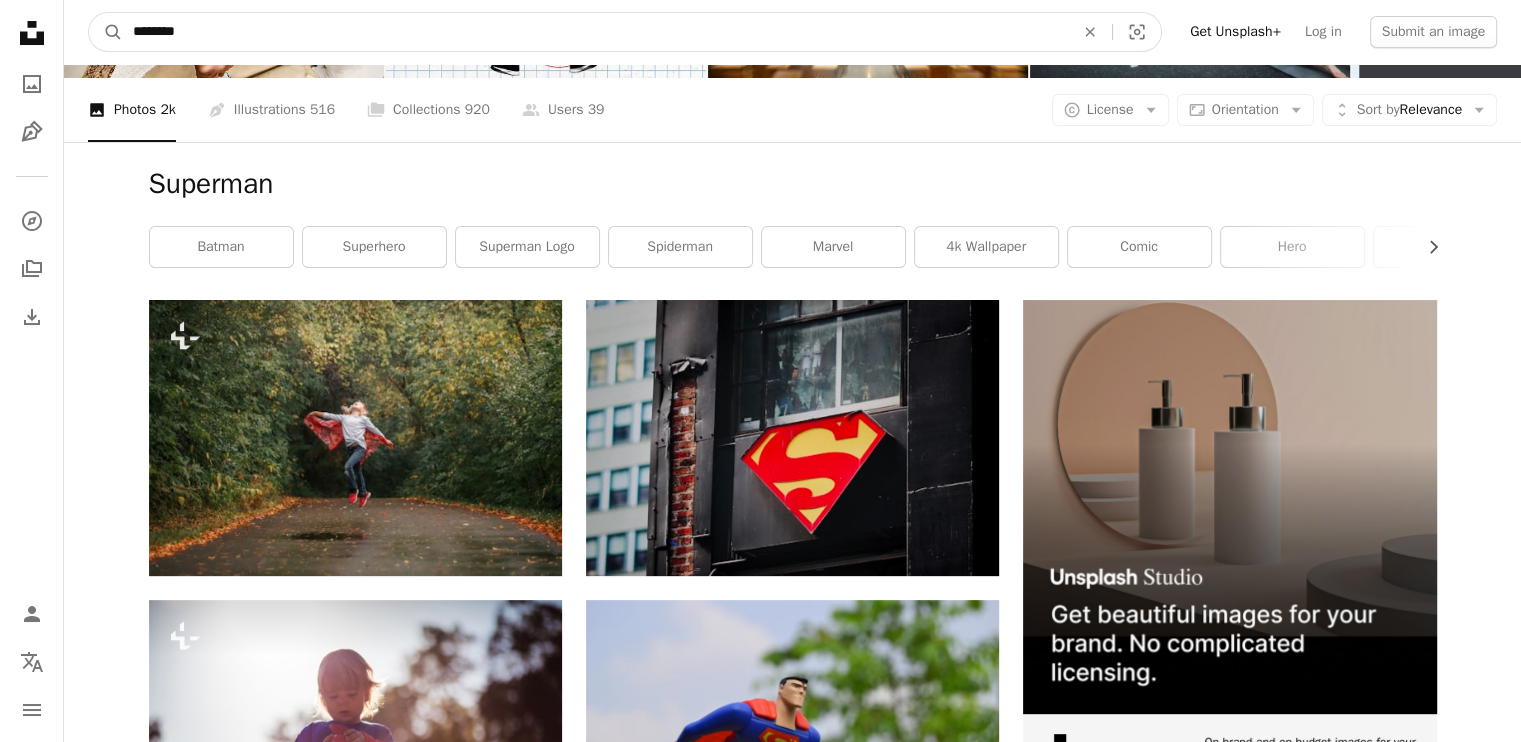drag, startPoint x: 321, startPoint y: 10, endPoint x: 161, endPoint y: 27, distance: 160.90059 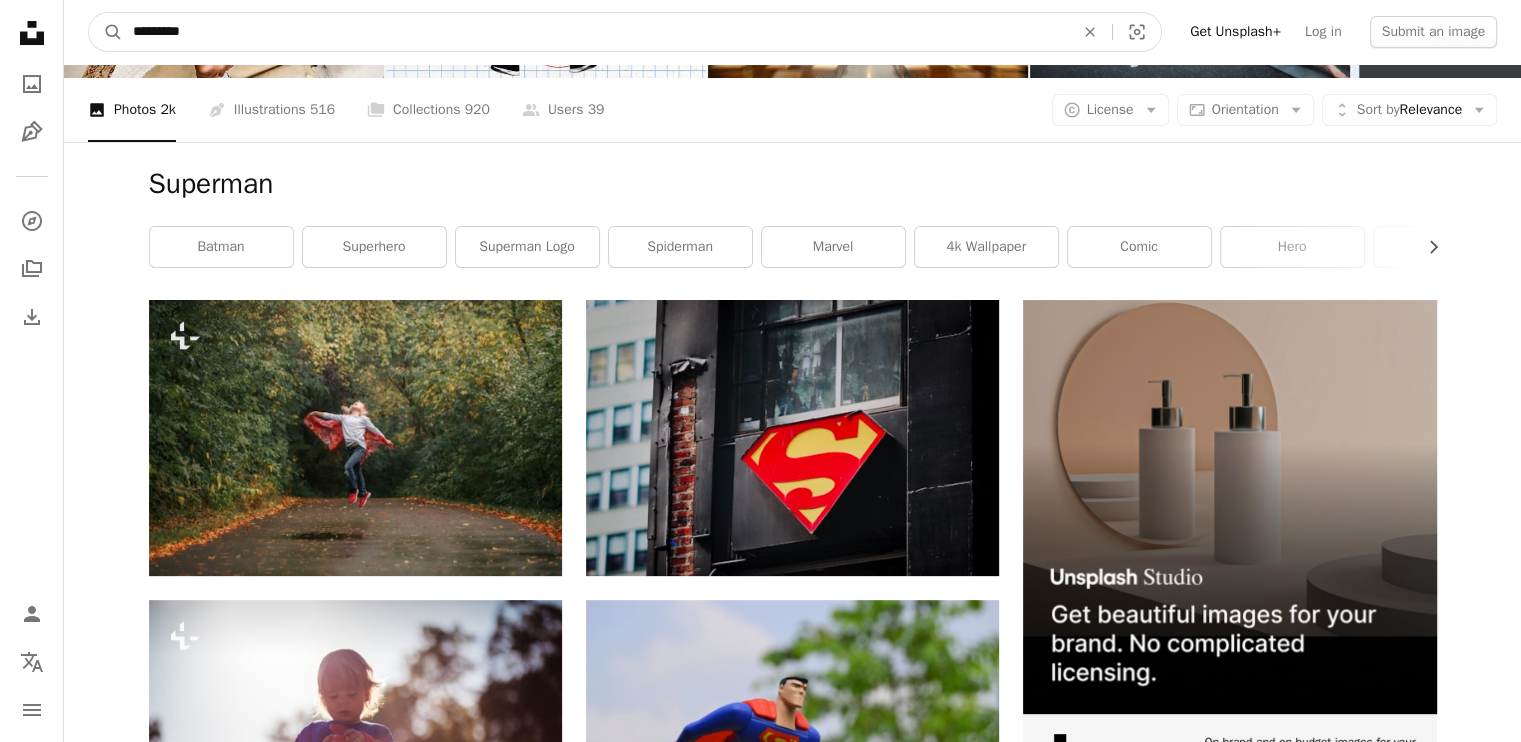 type on "**********" 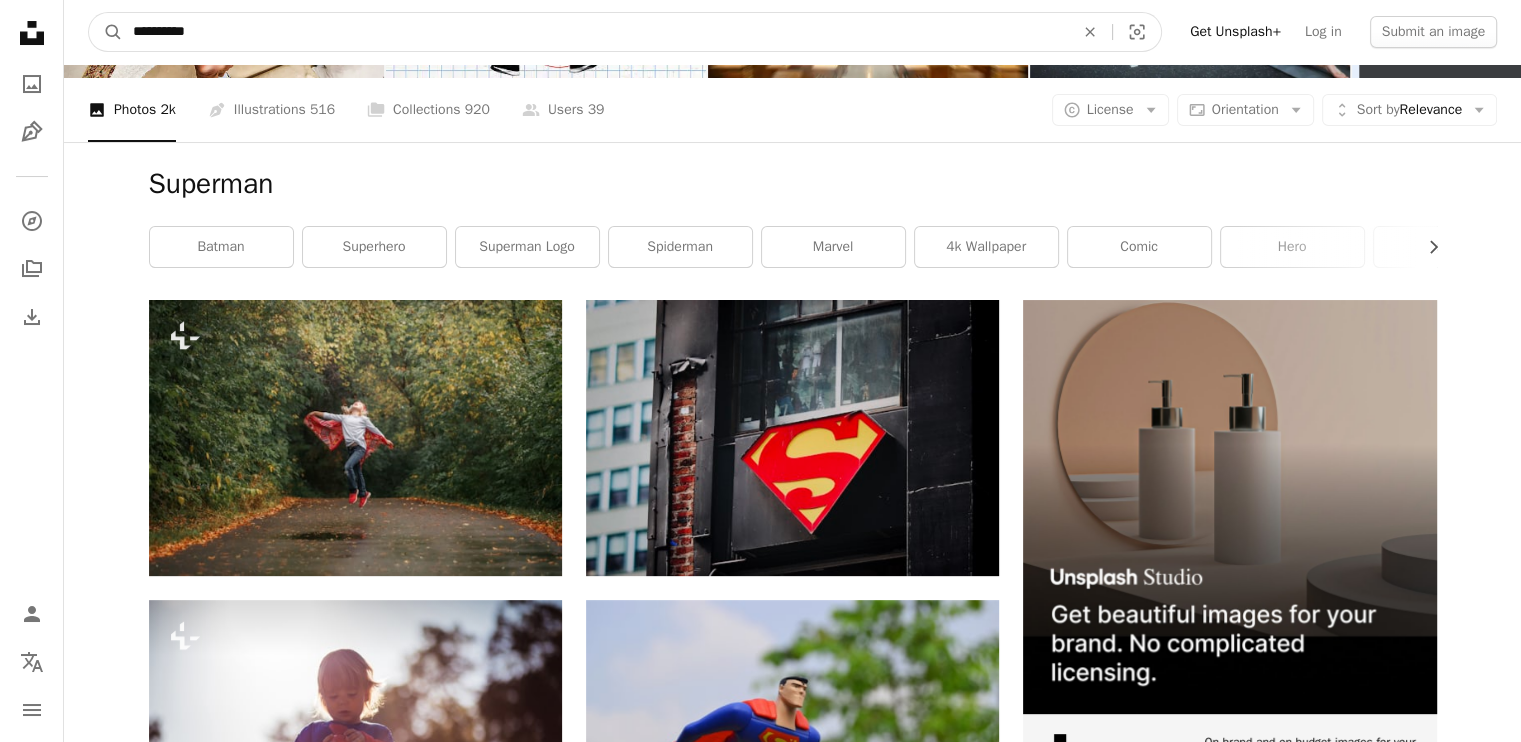click on "A magnifying glass" at bounding box center [106, 32] 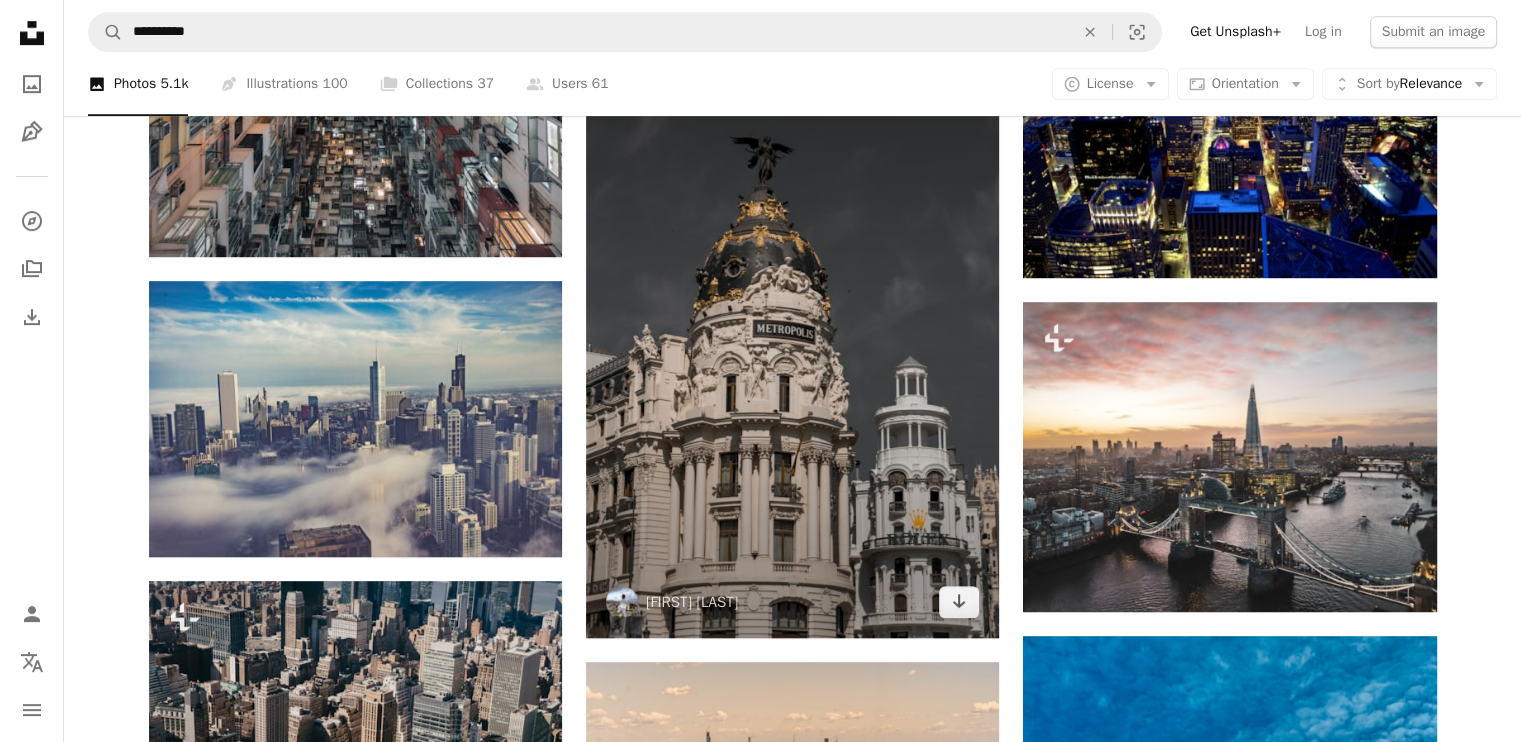 scroll, scrollTop: 1000, scrollLeft: 0, axis: vertical 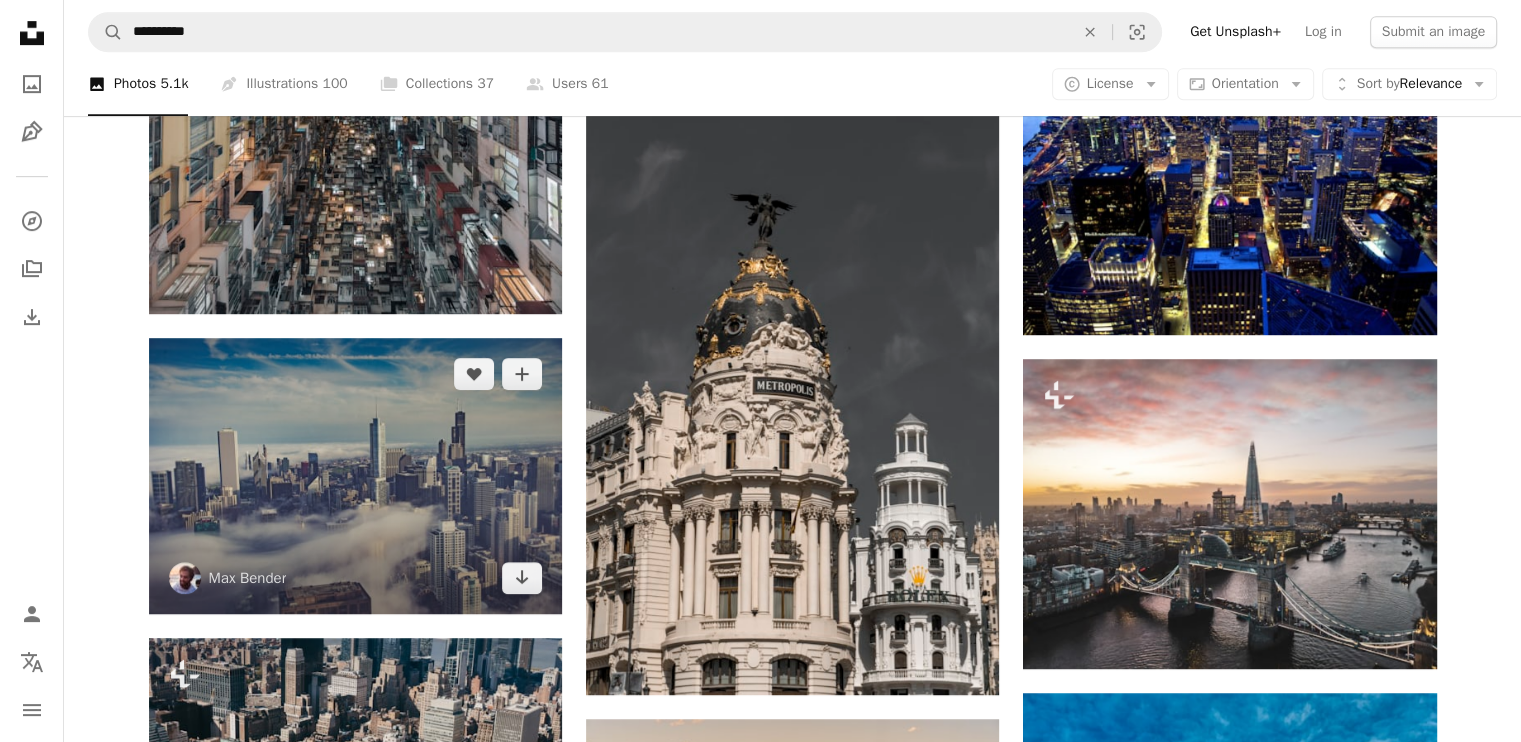click at bounding box center [355, 476] 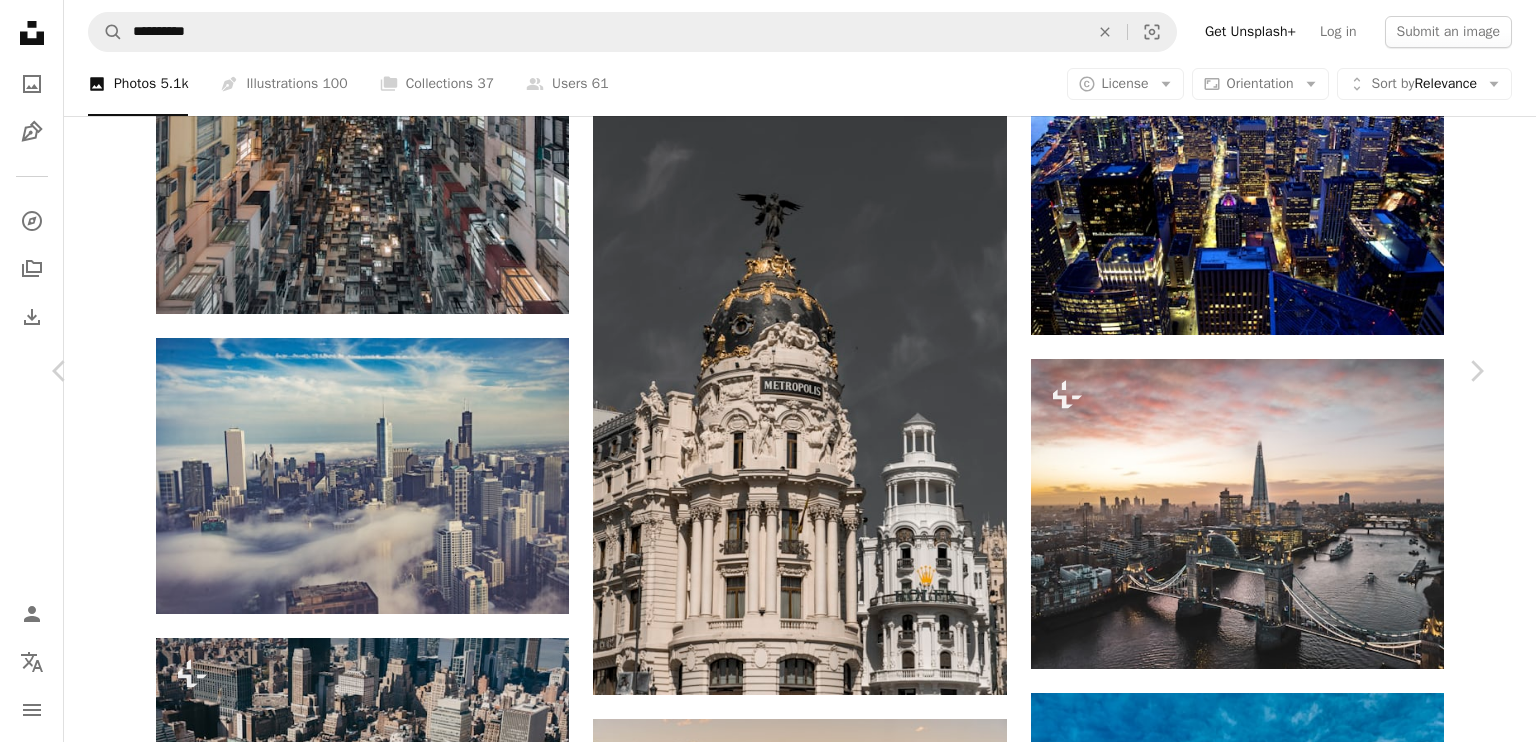 click on "Download free" at bounding box center [1287, 4003] 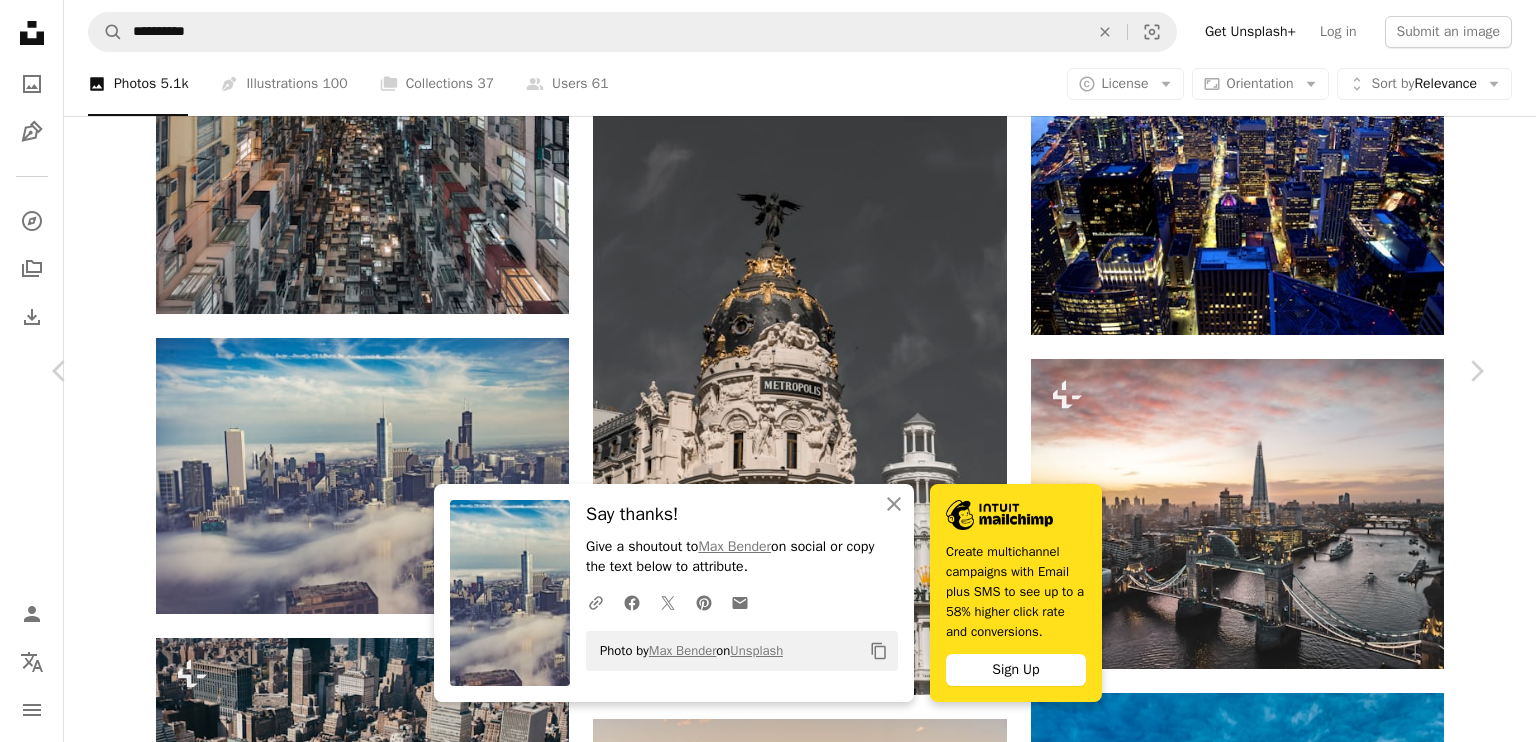 click on "Zoom in" at bounding box center [760, 4334] 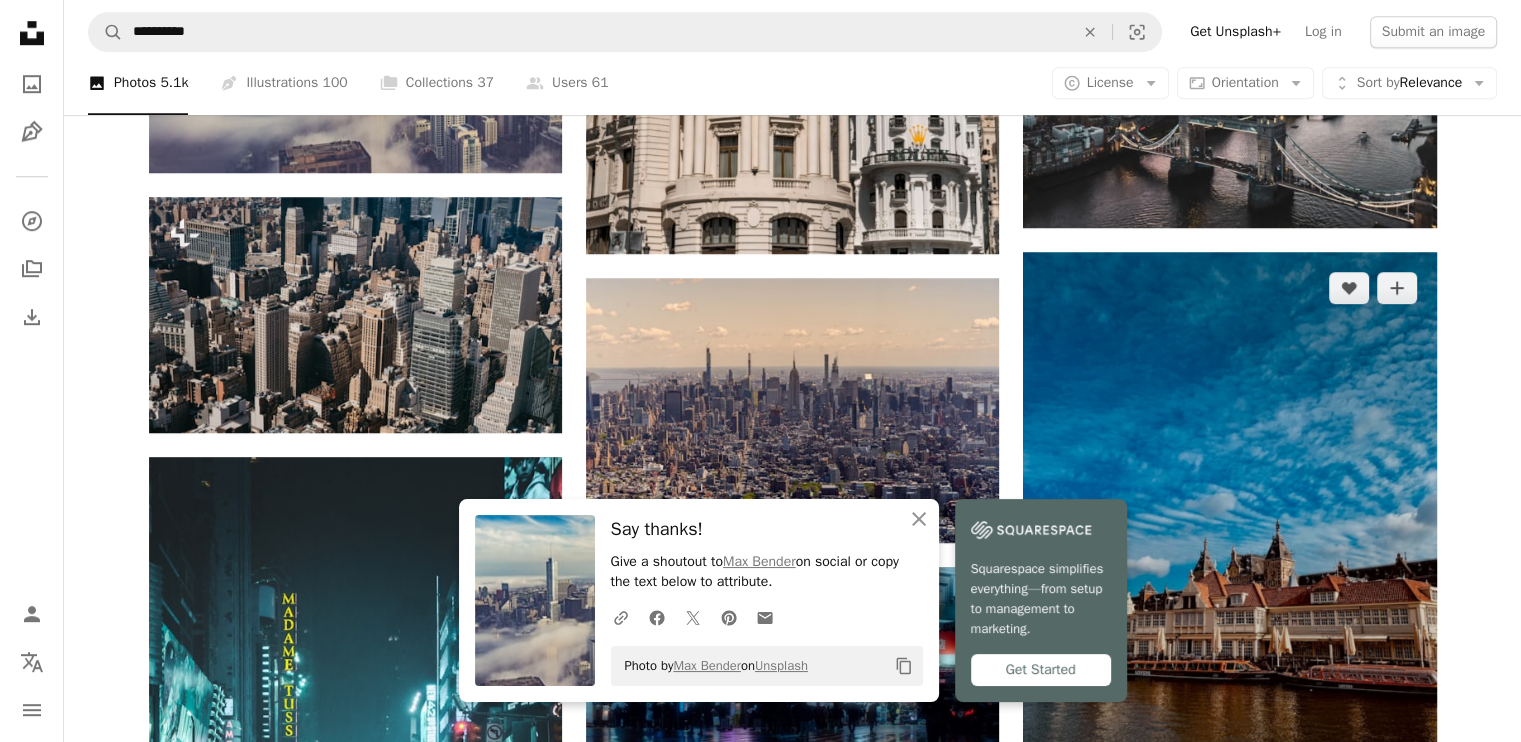scroll, scrollTop: 1600, scrollLeft: 0, axis: vertical 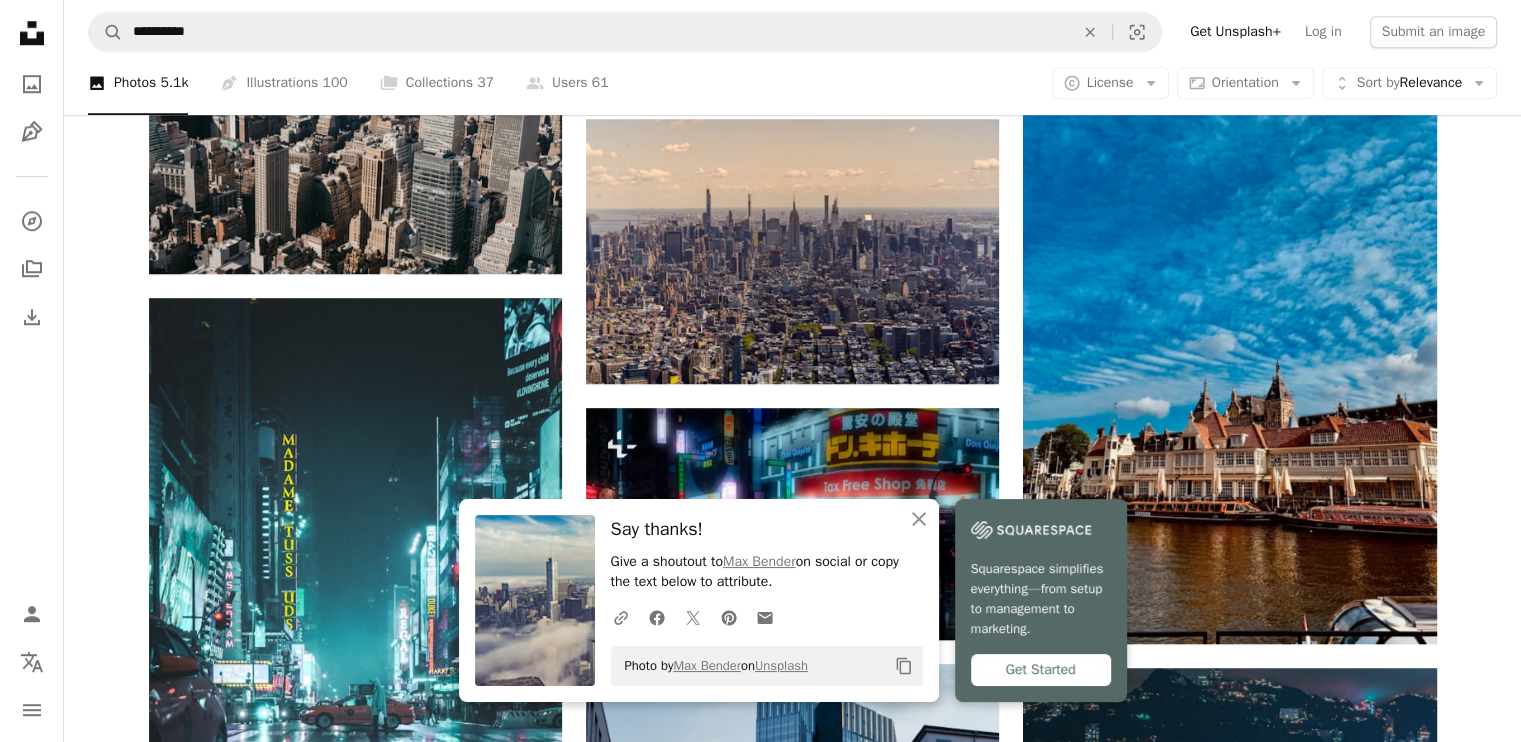 click on "Plus sign for Unsplash+ A heart A plus sign [FIRST] [LAST] For  Unsplash+ A lock   Download A heart A plus sign [FIRST] [LAST] Available for hire A checkmark inside of a circle Arrow pointing down A heart A plus sign [FIRST] [LAST] Arrow pointing down Plus sign for Unsplash+ A heart A plus sign [FIRST] [LAST] For  Unsplash+ A lock   Download A heart A plus sign [FIRST] [LAST] Available for hire A checkmark inside of a circle Arrow pointing down A heart A plus sign [FIRST] [LAST] Arrow pointing down Plus sign for Unsplash+ A heart A plus sign [FIRST] [LAST] Arrow pointing down A heart A plus sign [FIRST] [LAST] Available for hire A checkmark inside of a circle Arrow pointing down Plus sign for Unsplash+ A heart A plus sign [FIRST] [LAST] For  Unsplash+ A lock   Download A heart A plus sign [FIRST] [LAST] For" at bounding box center [792, 668] 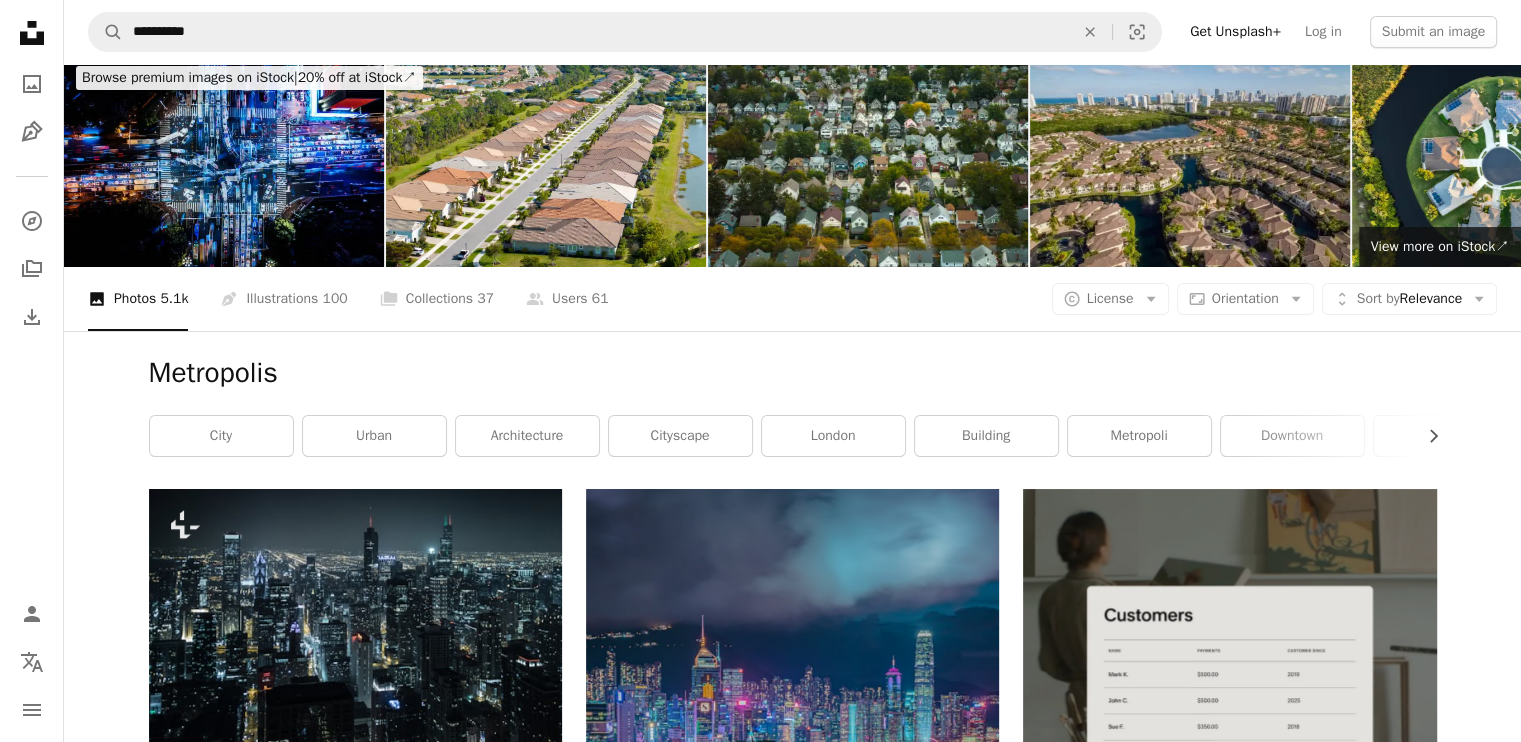 scroll, scrollTop: 0, scrollLeft: 0, axis: both 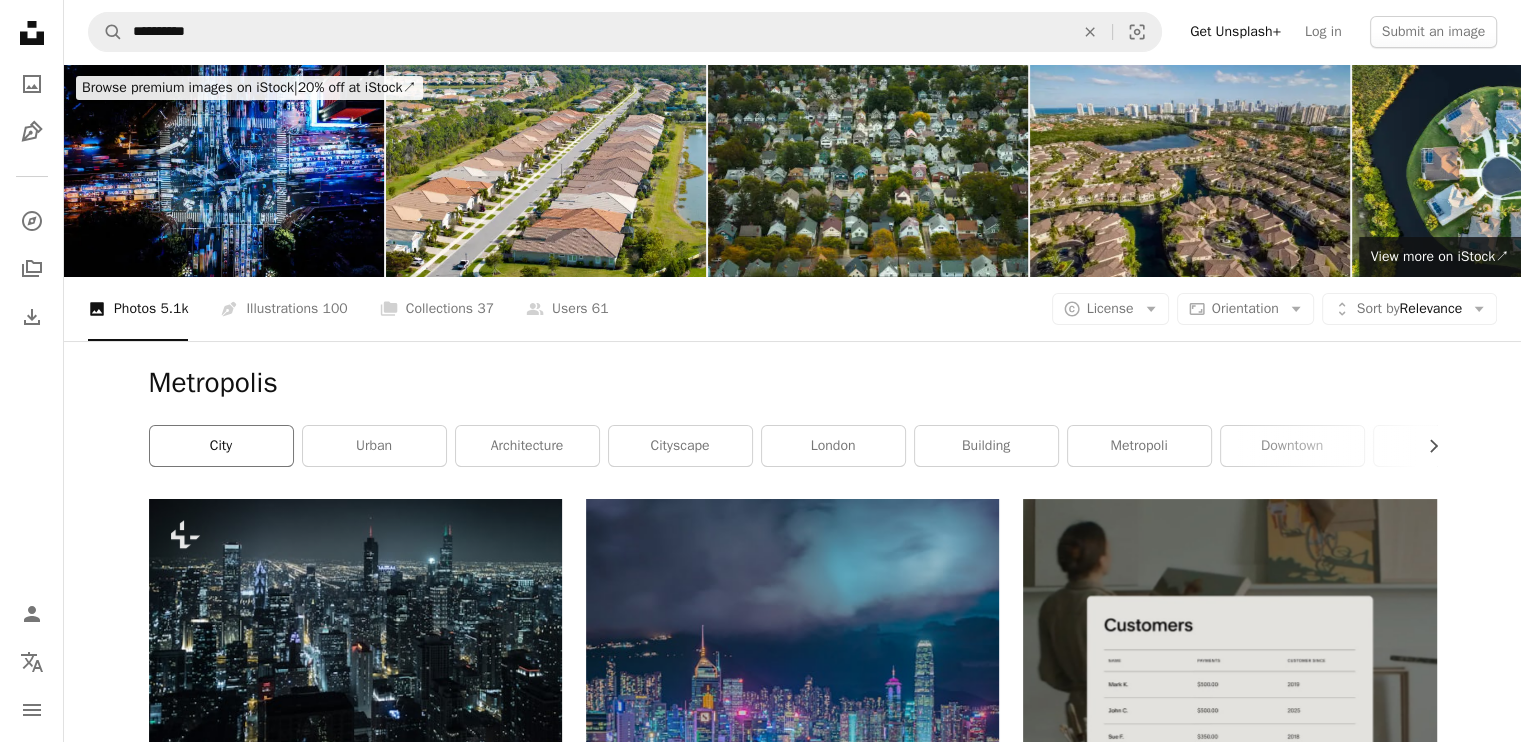 click on "city" at bounding box center (221, 446) 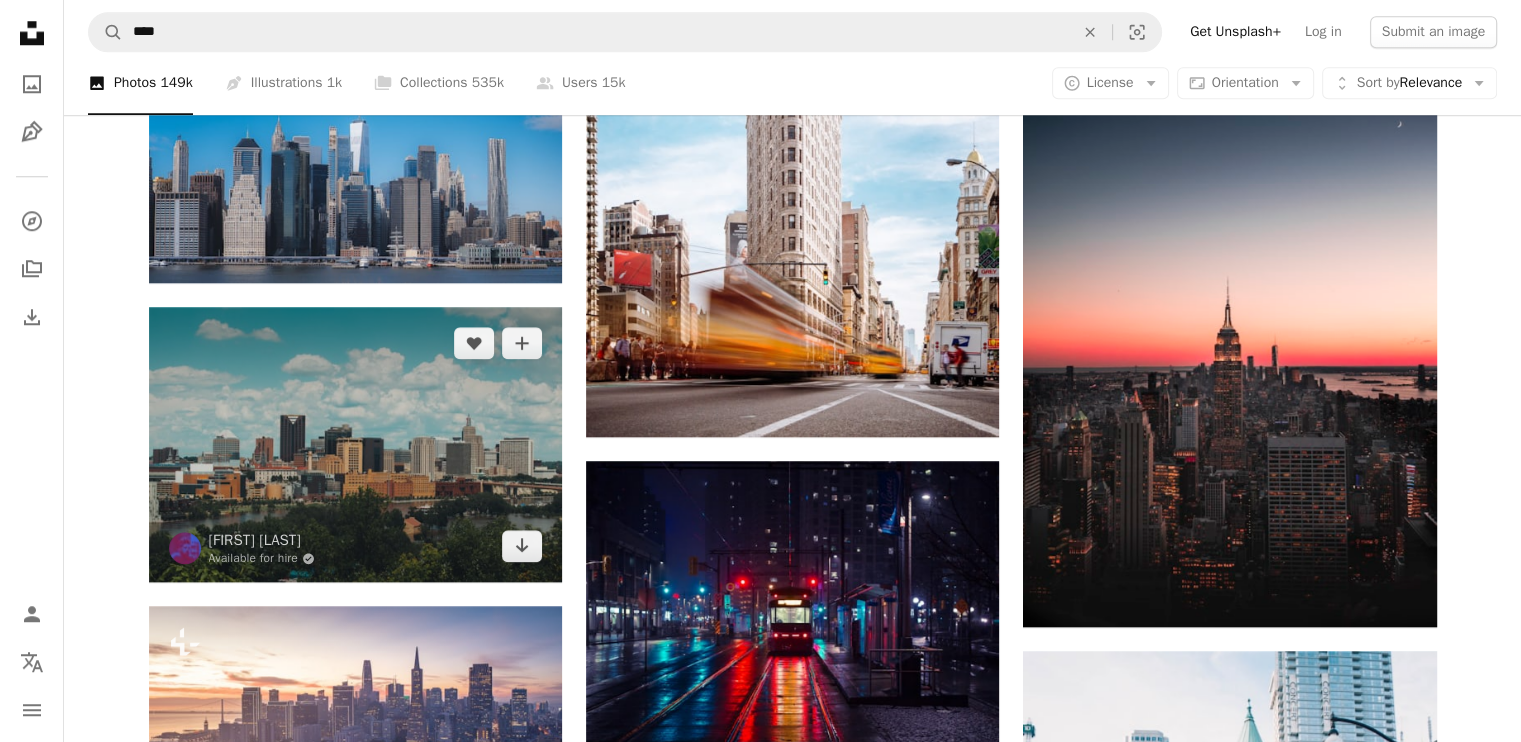 scroll, scrollTop: 1900, scrollLeft: 0, axis: vertical 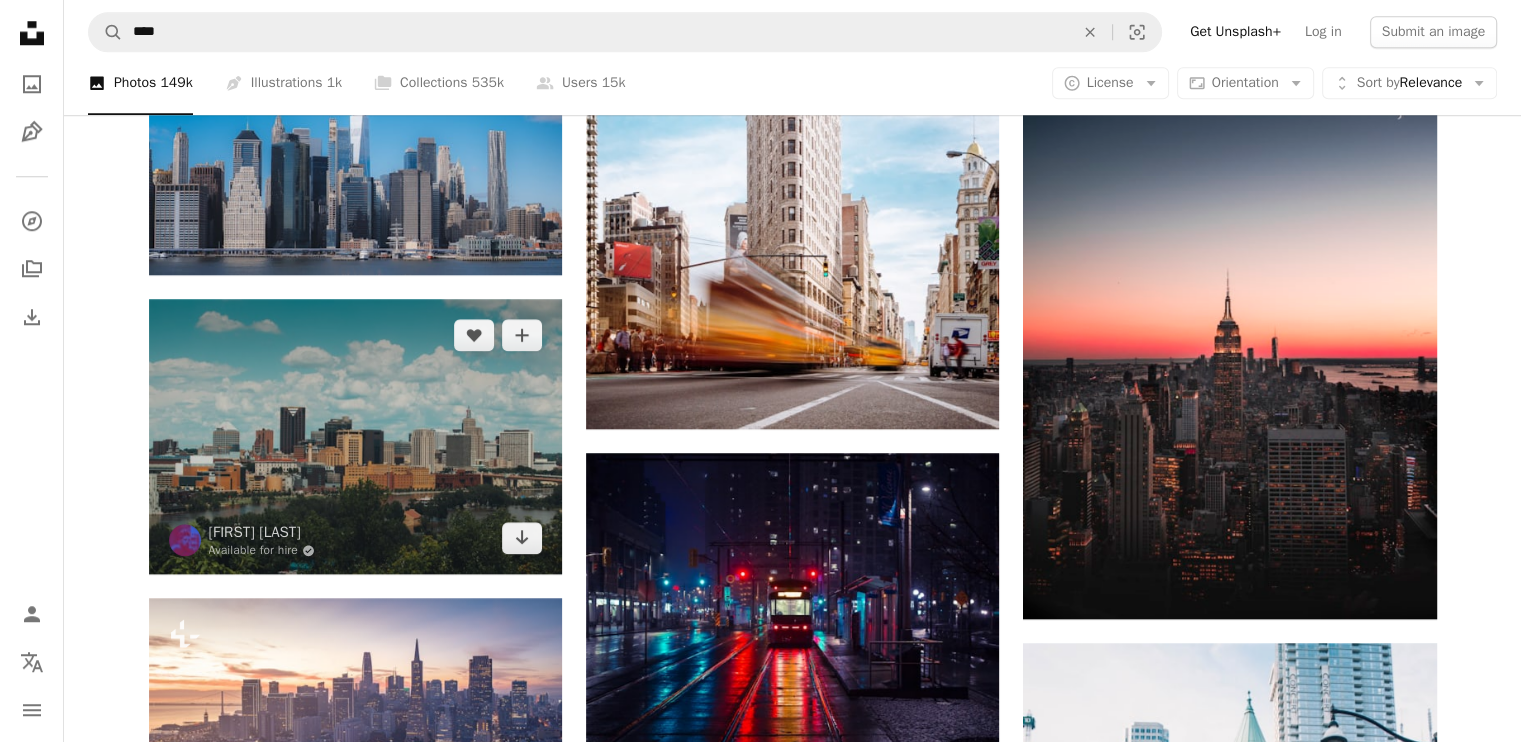 click at bounding box center (355, 436) 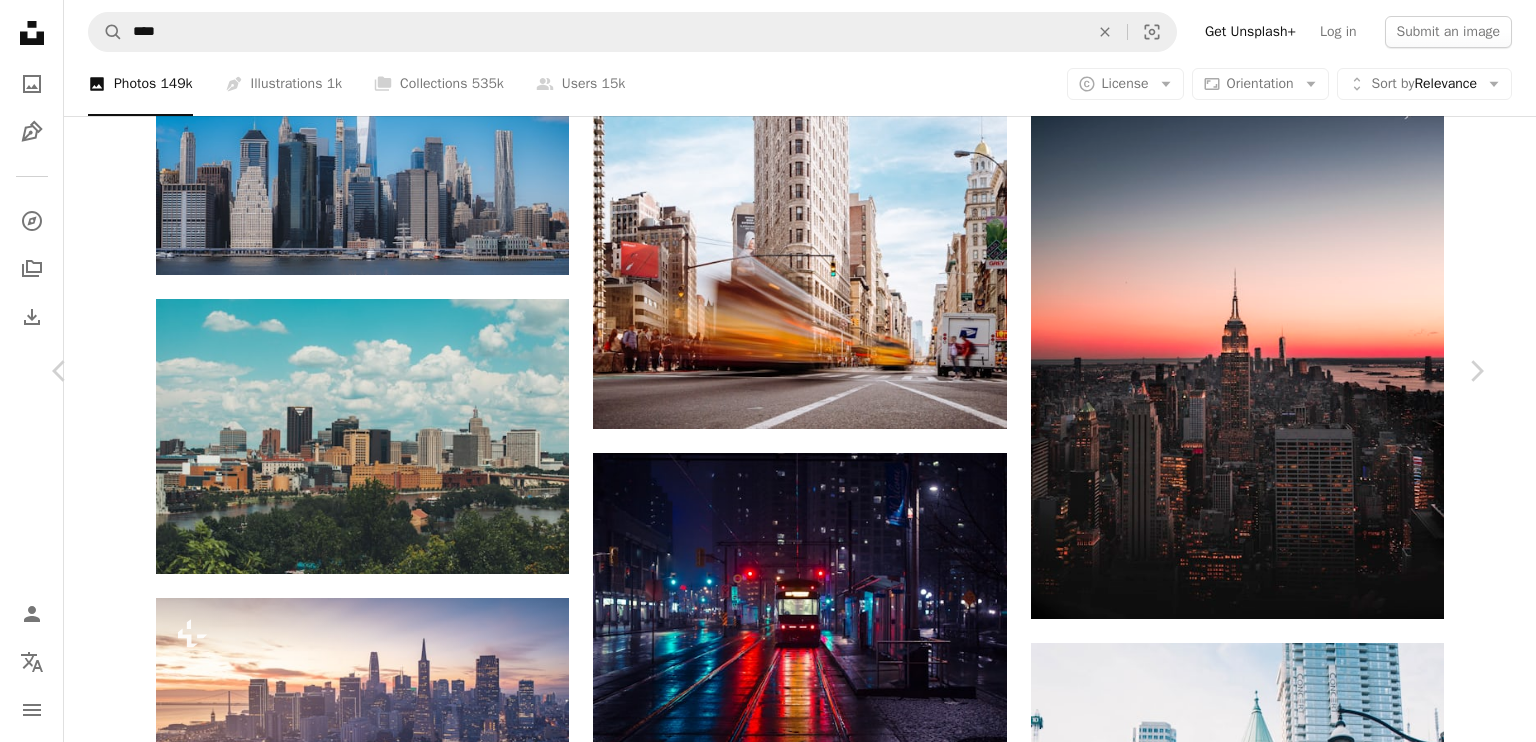 click on "Download free" at bounding box center [1287, 5821] 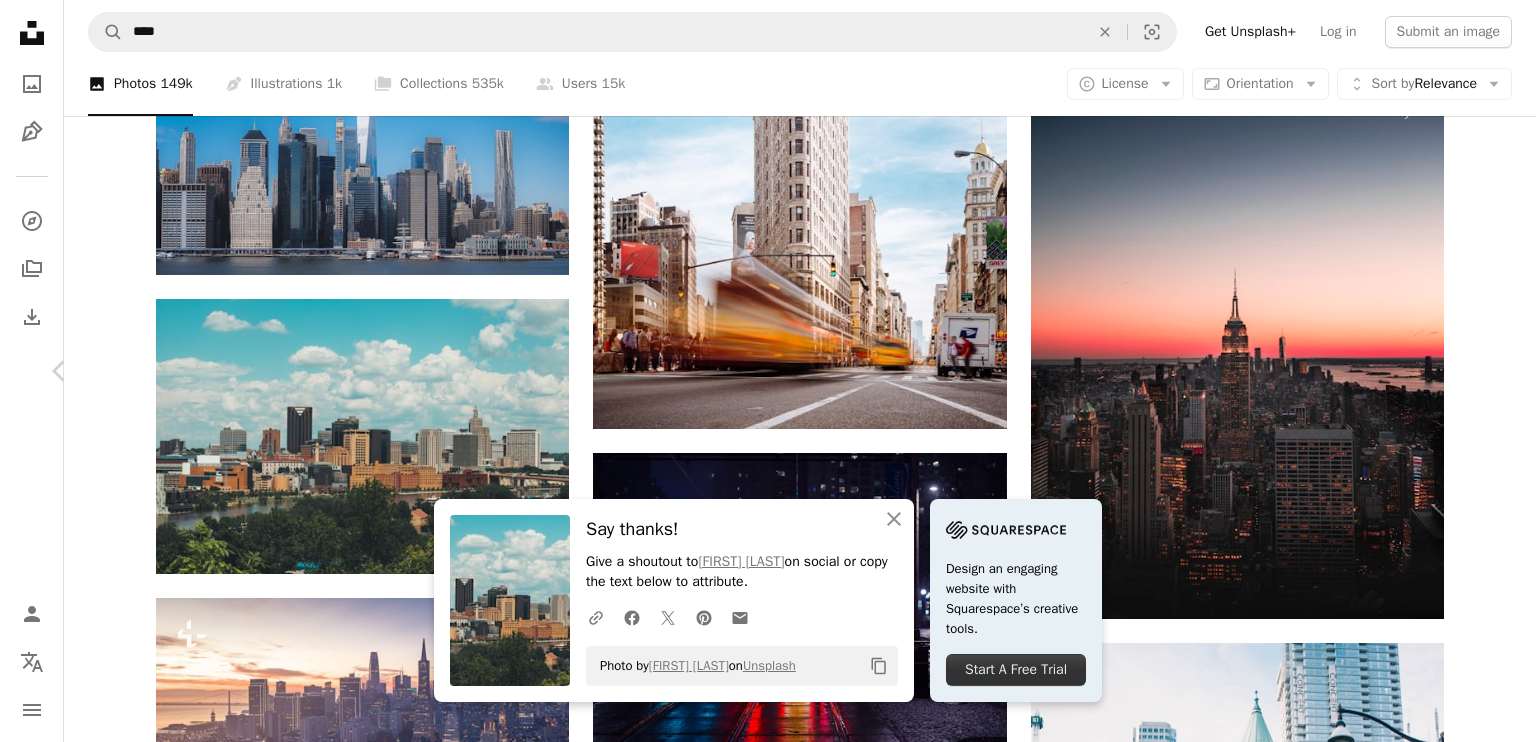 drag, startPoint x: 1441, startPoint y: 351, endPoint x: 1429, endPoint y: 352, distance: 12.0415945 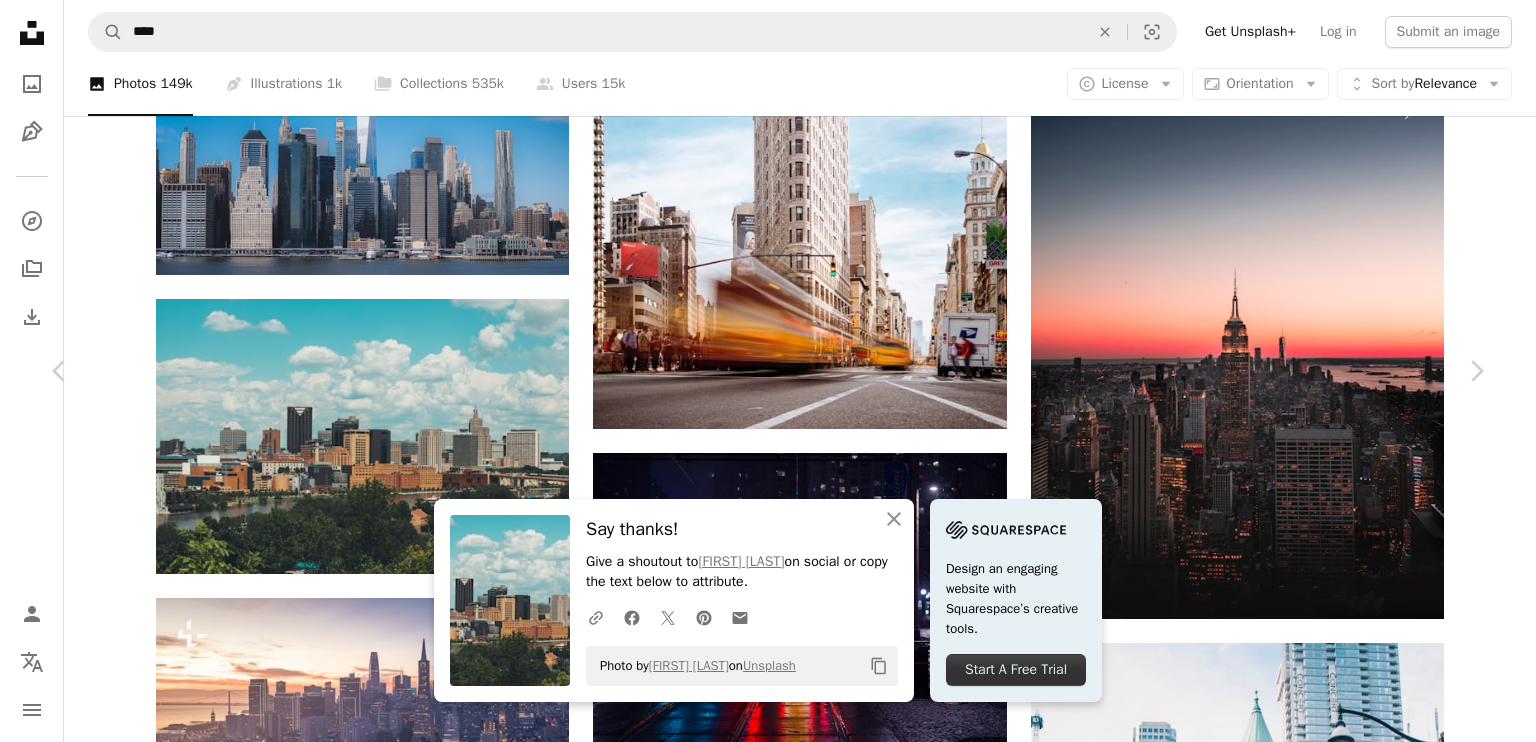 click on "An X shape Chevron left Chevron right An X shape Close Say thanks! Give a shoutout to  [FIRST] [LAST]  on social or copy the text below to attribute. A URL sharing icon (chains) Facebook icon X (formerly Twitter) icon Pinterest icon An envelope Photo by  [FIRST] [LAST]  on  Unsplash
Copy content Design an engaging website with Squarespace’s creative tools. Start A Free Trial [FIRST] [LAST] For  Unsplash+ A heart A plus sign Edit image   Plus sign for Unsplash+ A lock   Download Zoom in Featured in Travel ,  Wallpapers A forward-right arrow Share More Actions Calendar outlined Published on  [MONTH] [DAY], [YEAR] Safety Licensed under the  Unsplash+ License wallpaper background city sunrise light urban lighting buildings bridge san francisco cool california skyscraper roads infrastructure downtown magenta salesforce tower HD Wallpapers Related images Plus sign for Unsplash+ A heart A plus sign [FIRST] [LAST] For" at bounding box center [768, 6145] 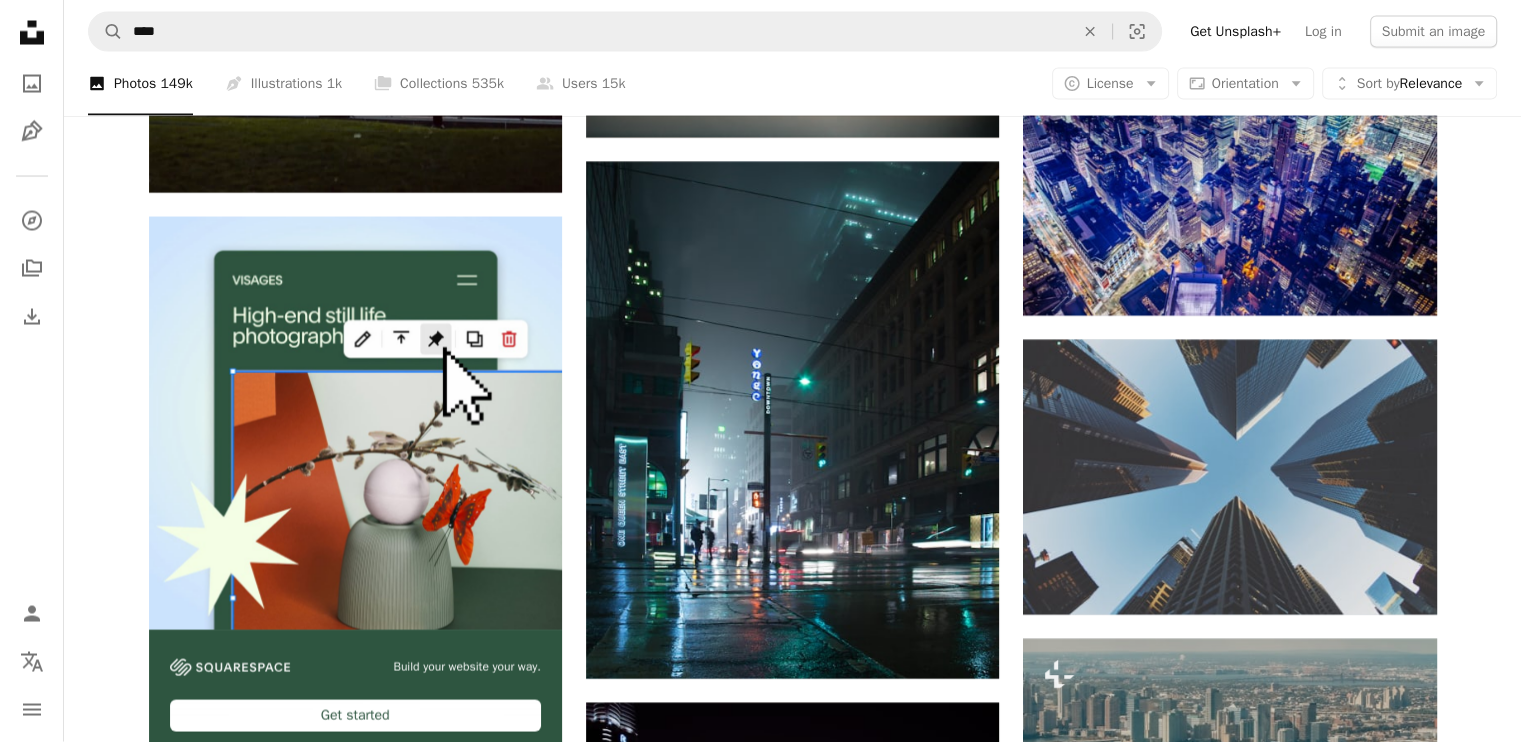 scroll, scrollTop: 4100, scrollLeft: 0, axis: vertical 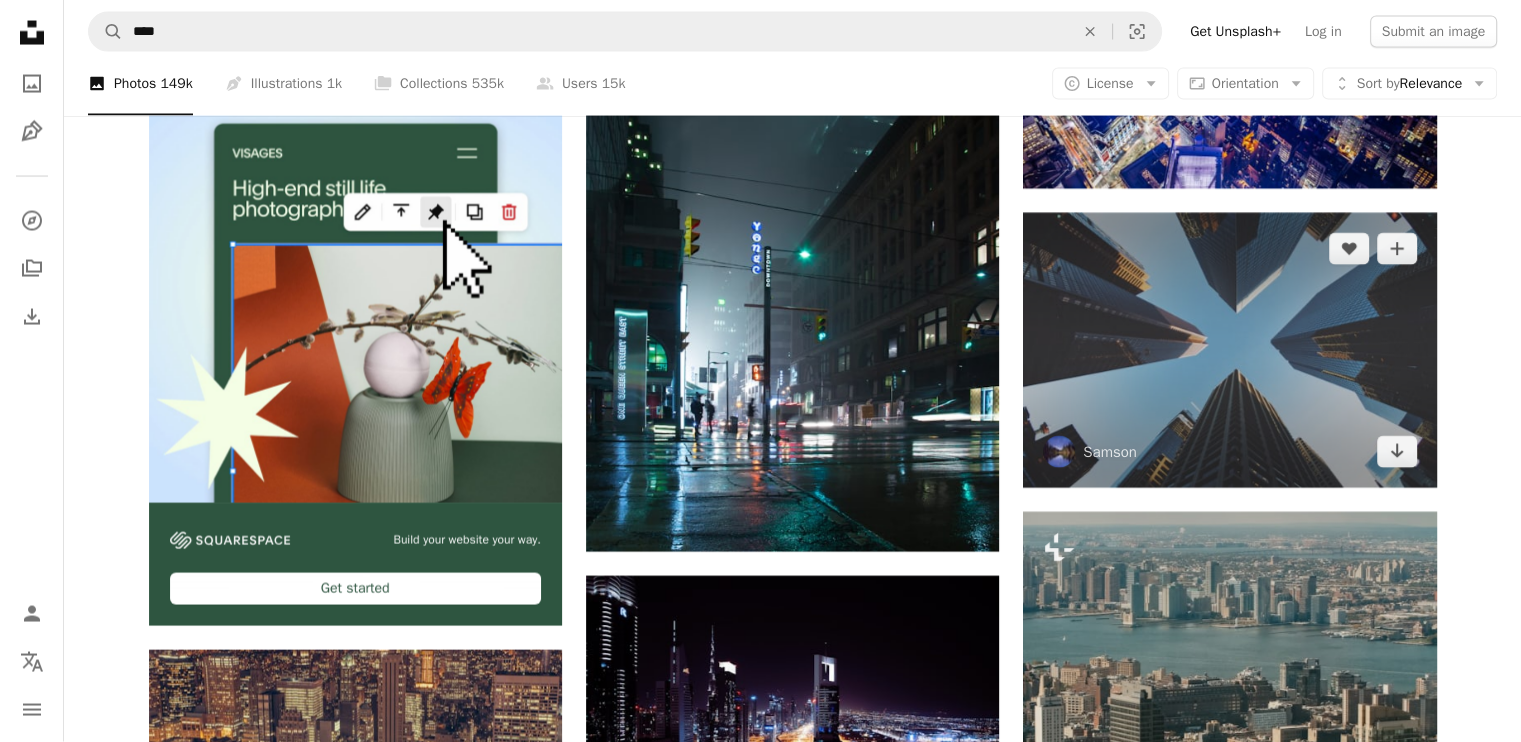 click at bounding box center [1229, 350] 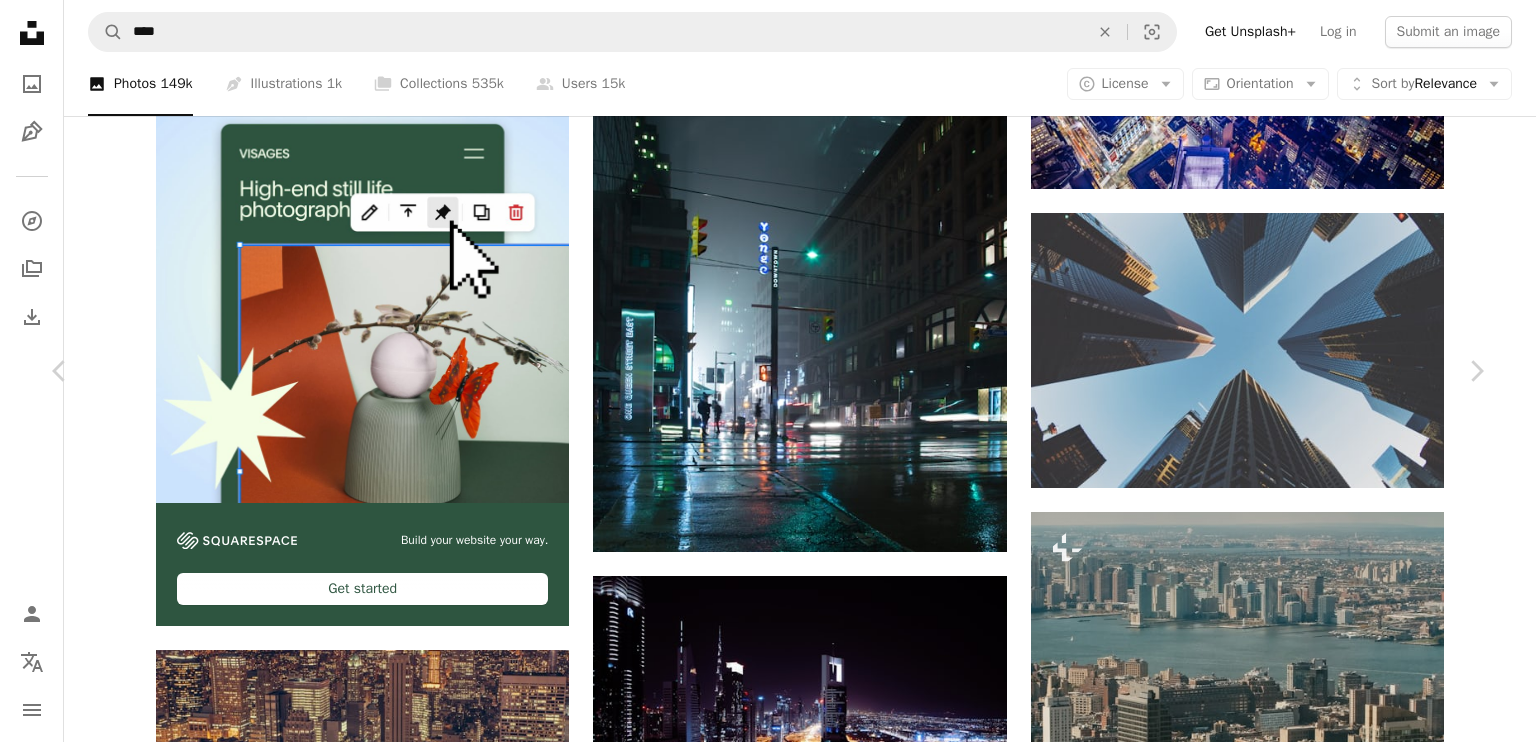 click on "Download free" at bounding box center [1287, 3620] 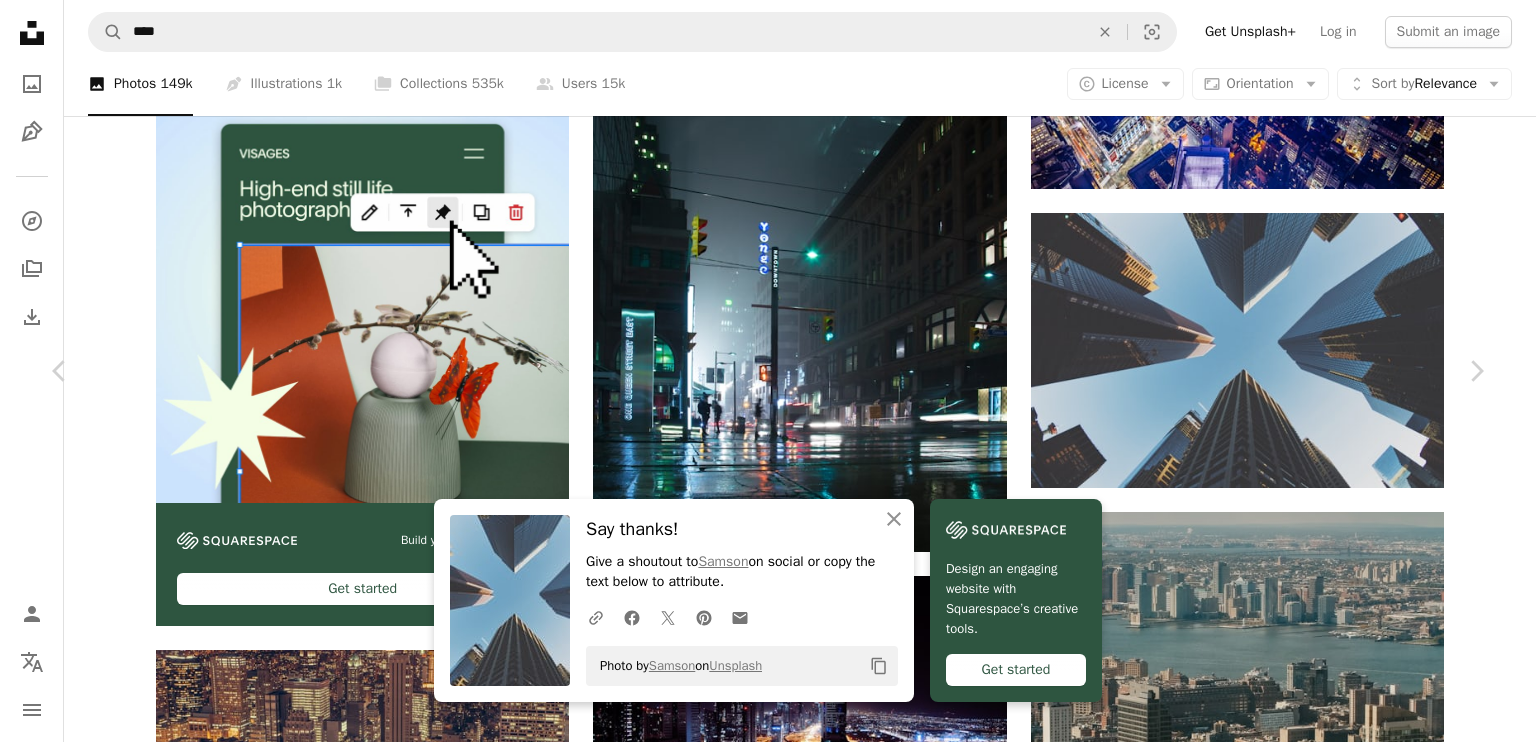 click on "An X shape Chevron left Chevron right An X shape Close Say thanks! Give a shoutout to  [USERNAME]  on social or copy the text below to attribute. A URL sharing icon (chains) Facebook icon X (formerly Twitter) icon Pinterest icon An envelope Photo by  [USERNAME]  on  Unsplash
Copy content [FIRST] [LAST] [USERNAME] A heart A plus sign Edit image   Plus sign for Unsplash+ Download free Chevron down Zoom in Views 68,163,031 Downloads 668,477 Featured in Photos A forward-right arrow Share Info icon Info More Actions Tall skyscrapers in Calgary A map marker Calgary, Canada Calendar outlined Published on  [MONTH] [DAY], [YEAR] Camera Canon, EOS REBEL T5i Safety Free to use under the  Unsplash License office building city blue architecture cross urban window corporate glass city wallpaper skyscraper financial line modern tower structure downtown high tall Creative Commons images Browse premium related images on iStock  |  Save 20% with code UNSPLASH20  ↗" at bounding box center [768, 3944] 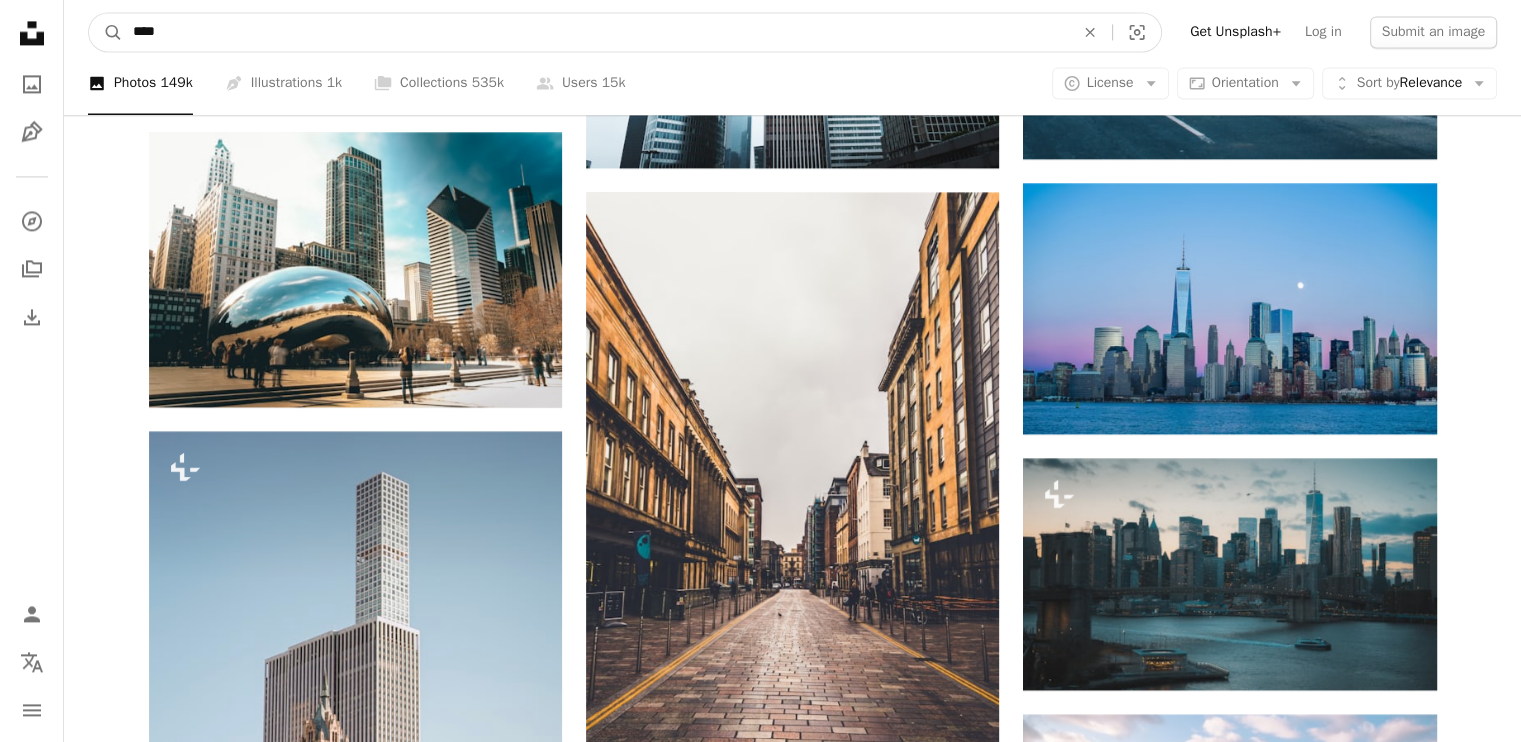 scroll, scrollTop: 2723, scrollLeft: 0, axis: vertical 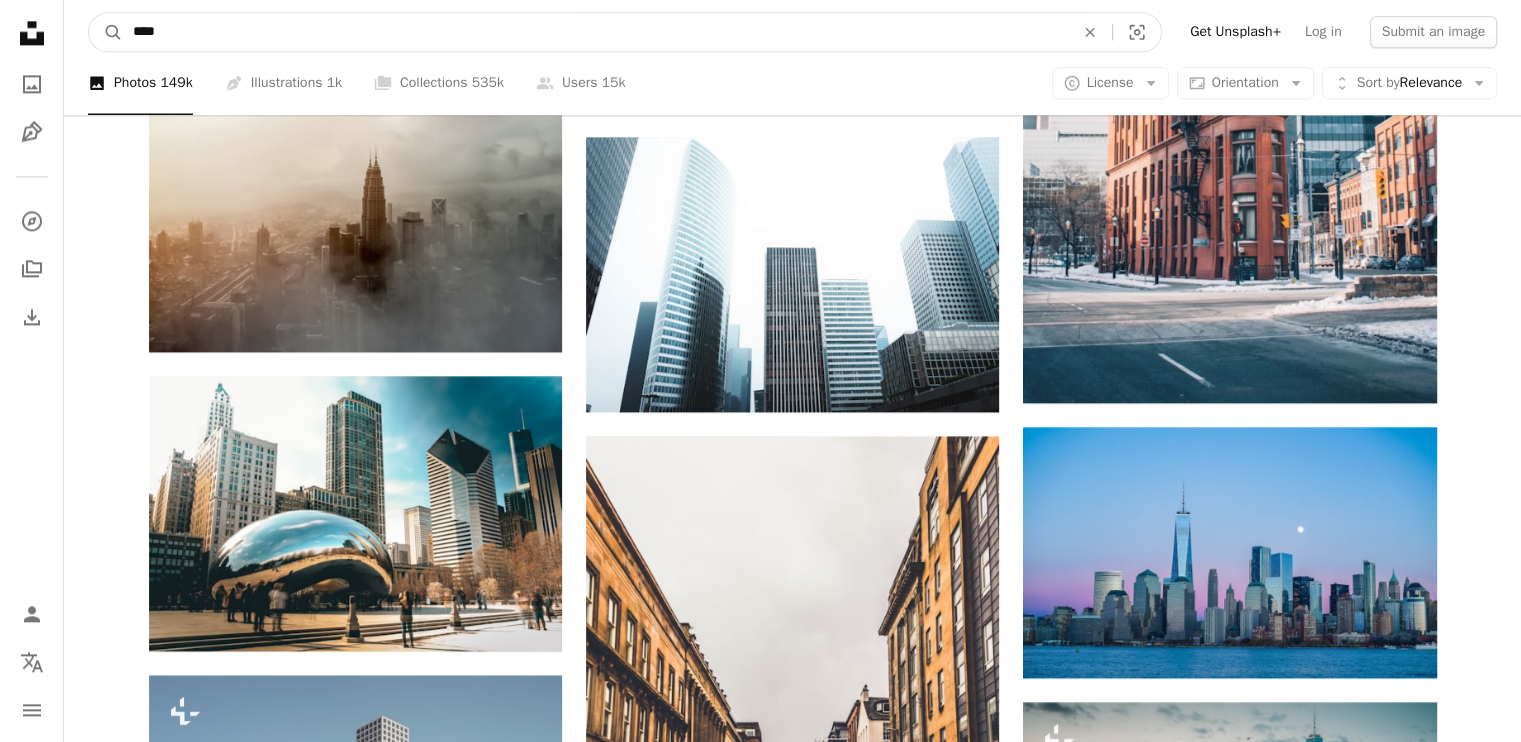 drag, startPoint x: 105, startPoint y: 5, endPoint x: 68, endPoint y: -1, distance: 37.48333 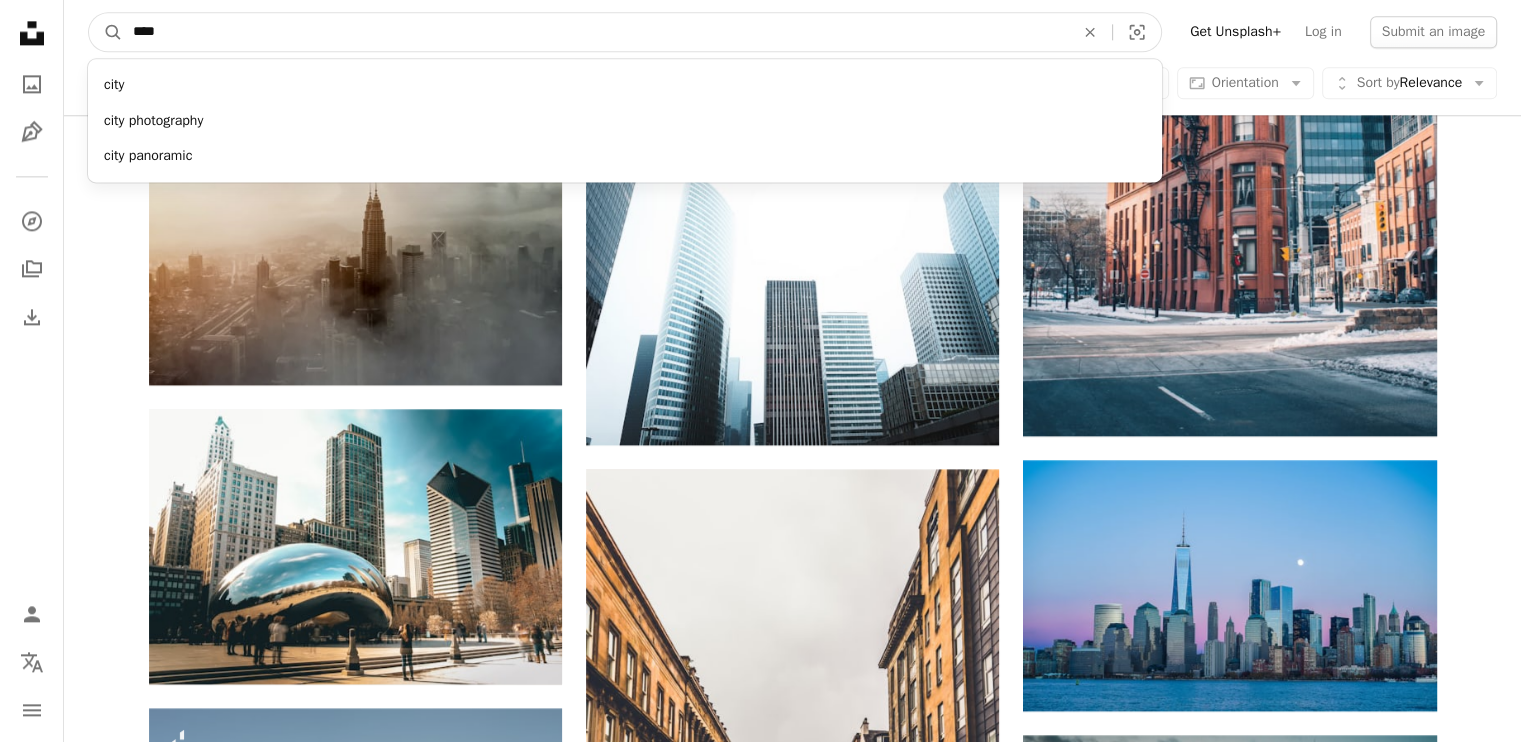 type on "*****" 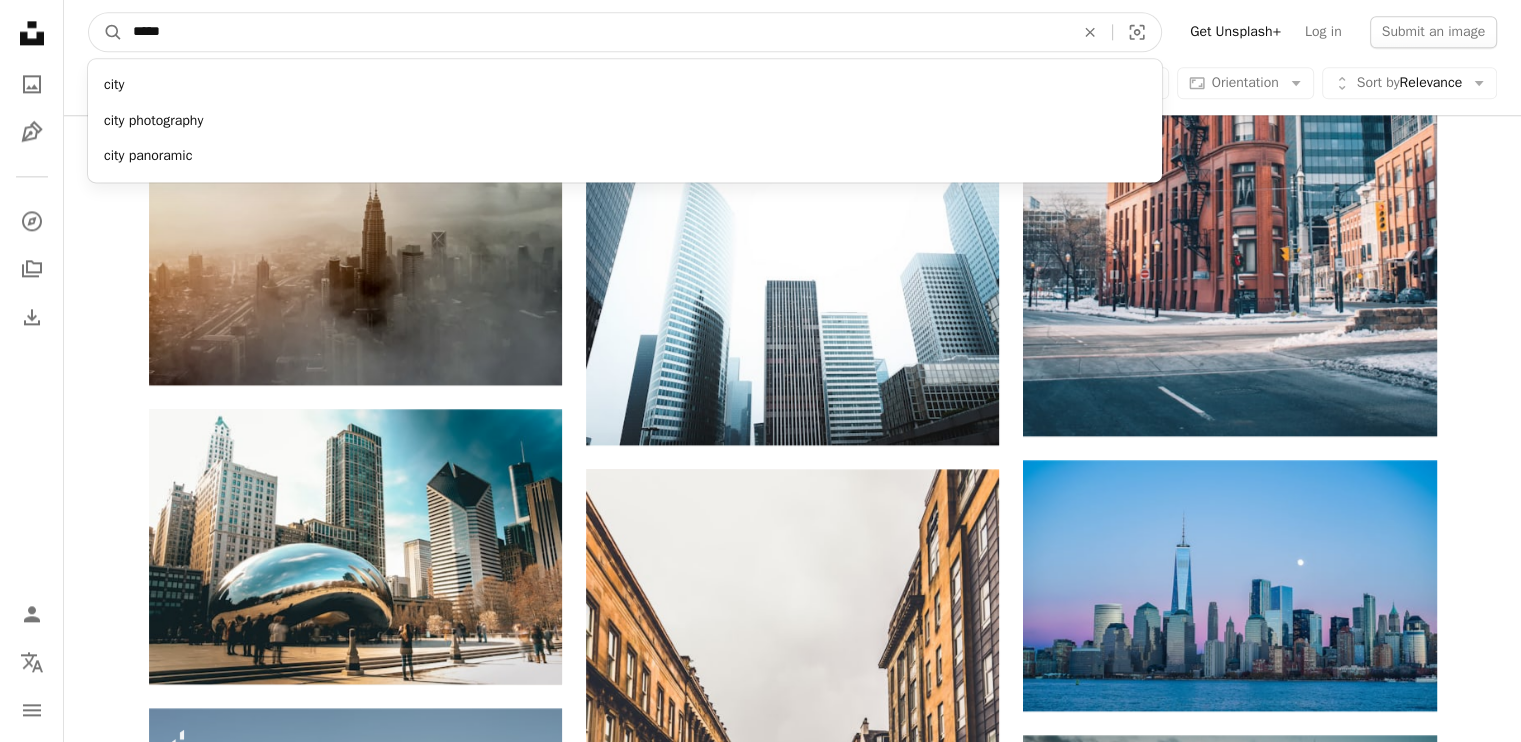 click on "A magnifying glass" at bounding box center [106, 32] 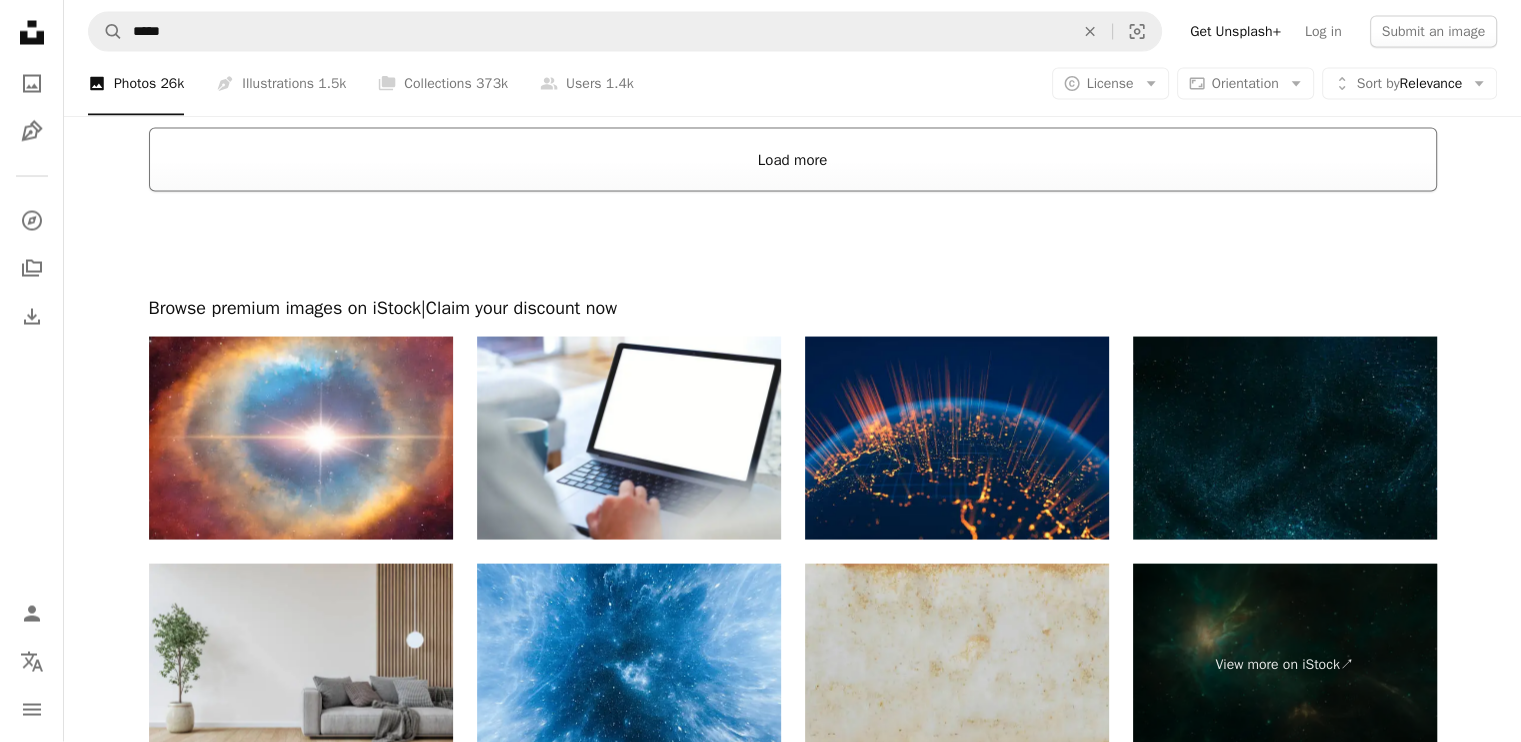 scroll, scrollTop: 3700, scrollLeft: 0, axis: vertical 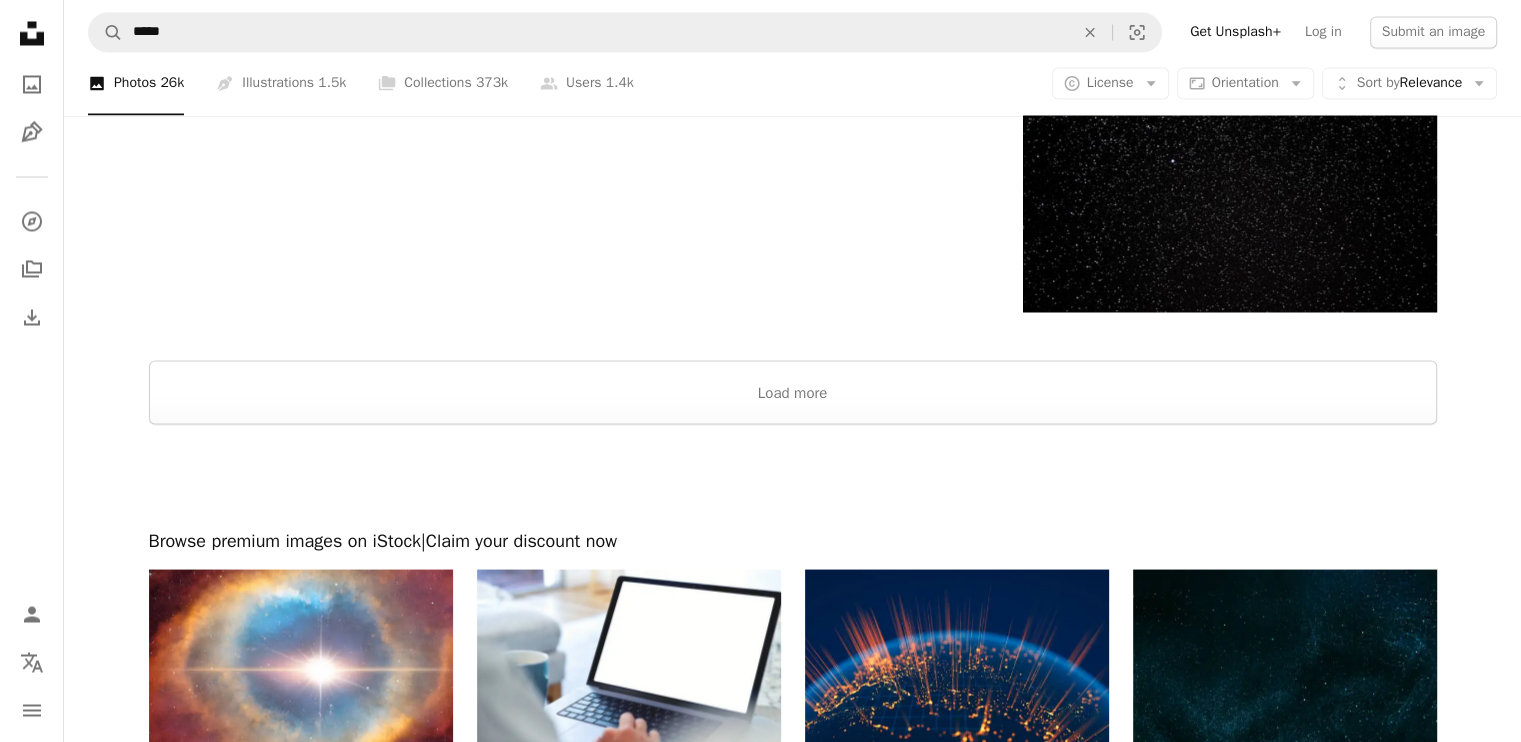 click at bounding box center [792, 476] 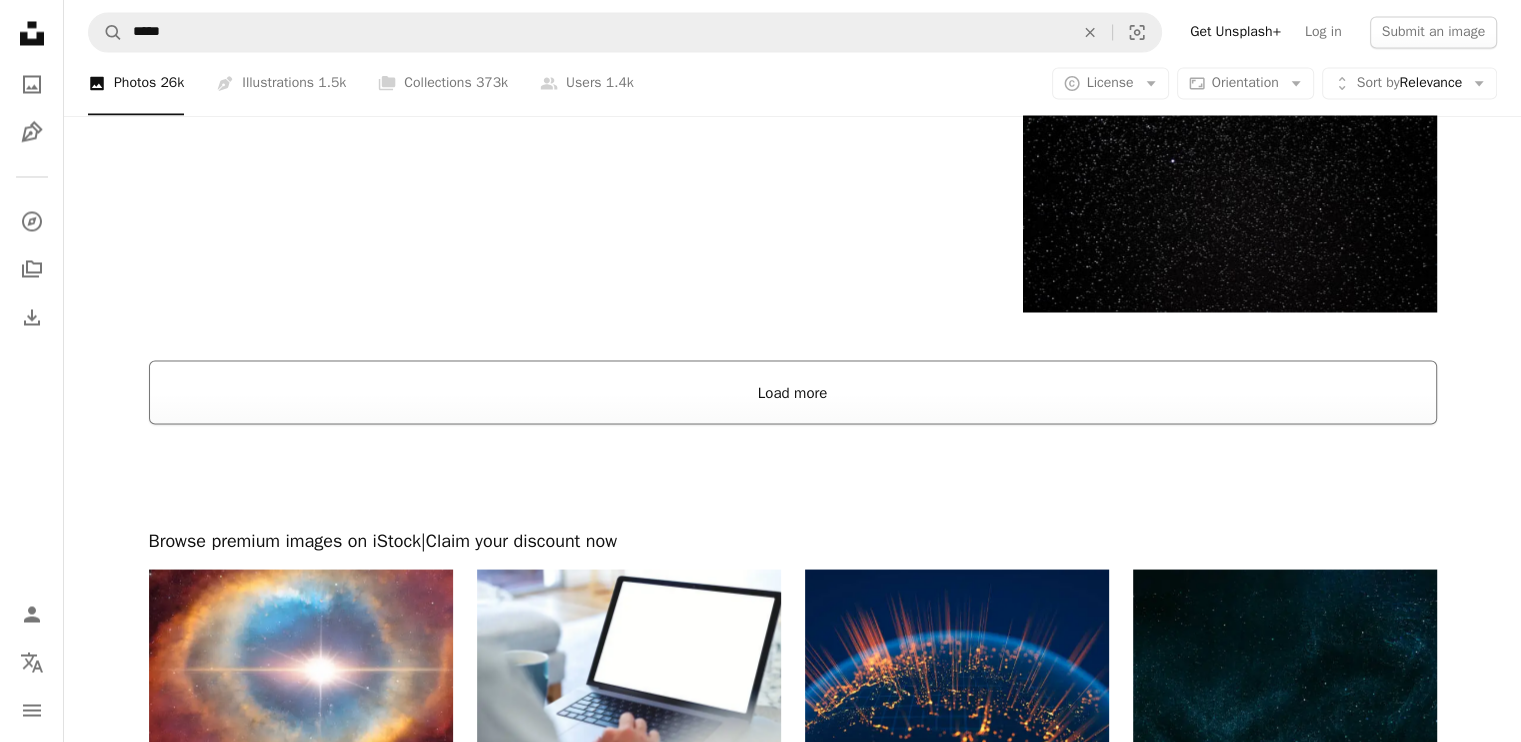 click on "Load more" at bounding box center [793, 392] 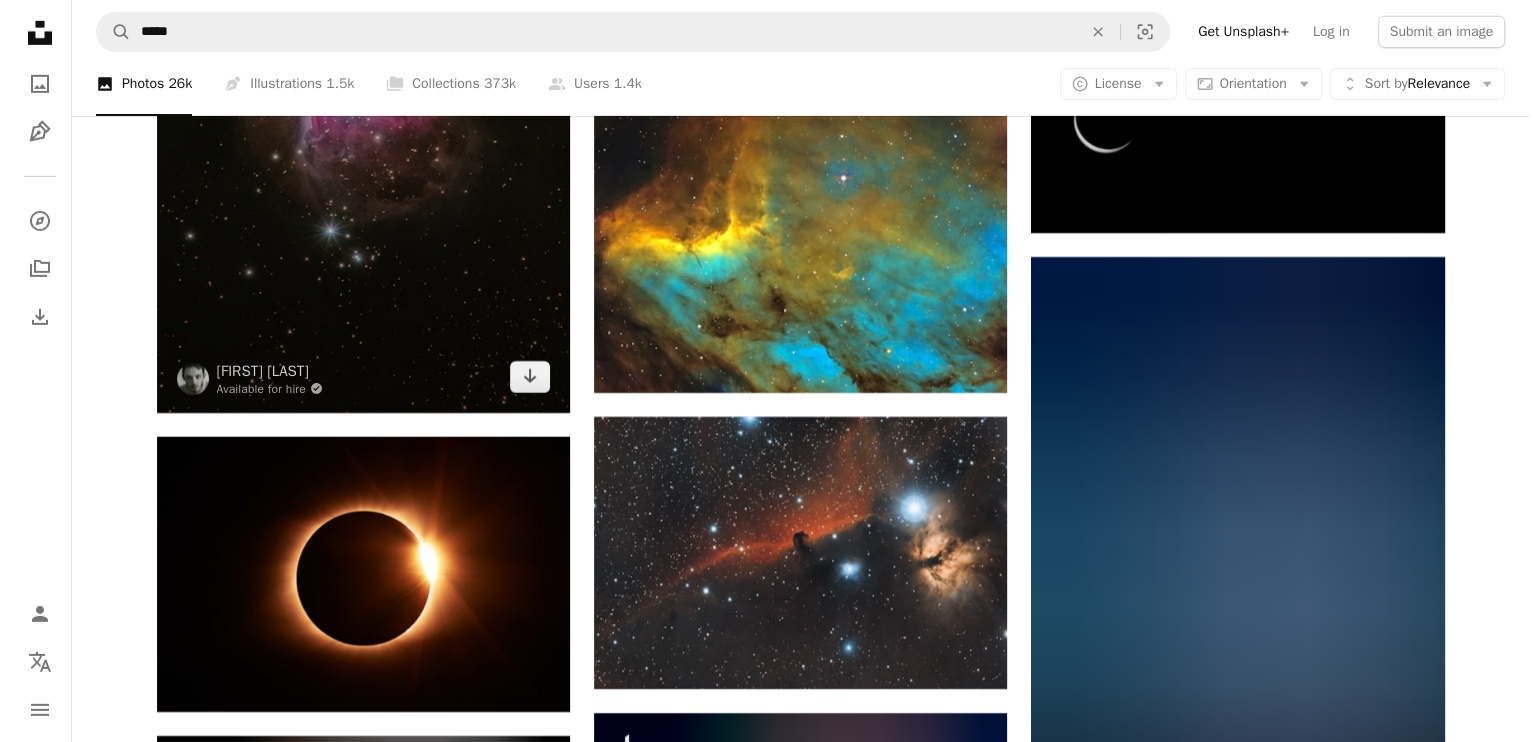 scroll, scrollTop: 6600, scrollLeft: 0, axis: vertical 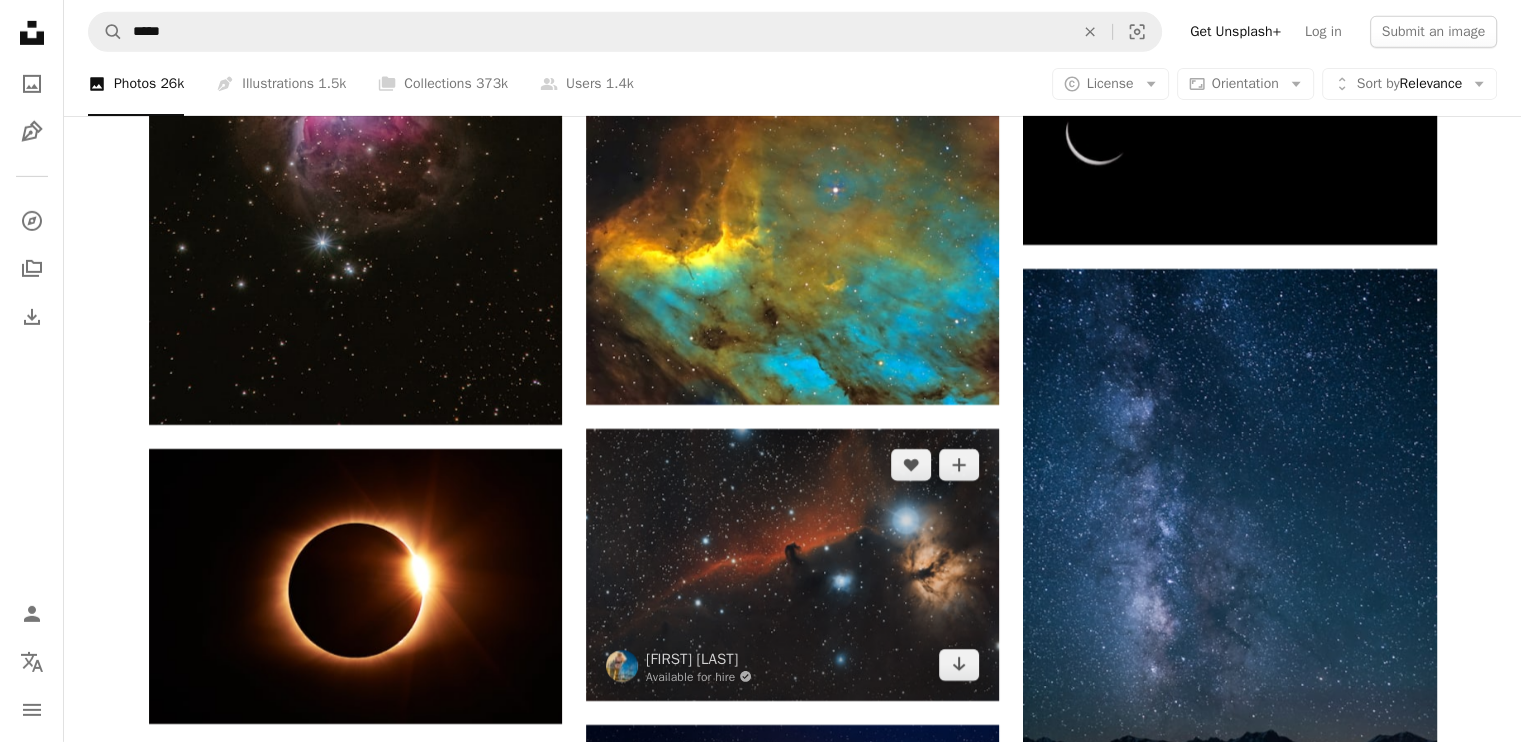 click at bounding box center [792, 564] 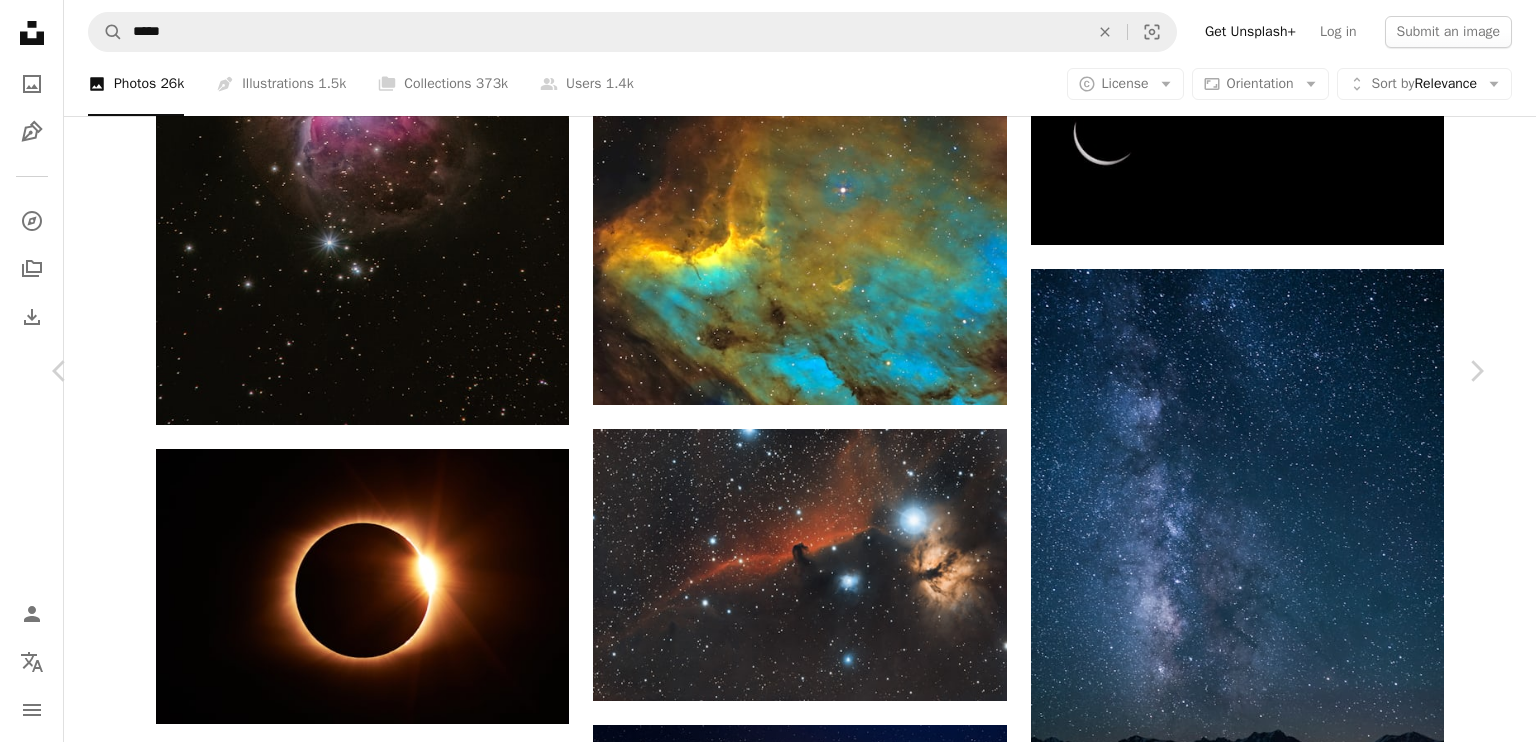 click on "Download free" at bounding box center [1287, 5033] 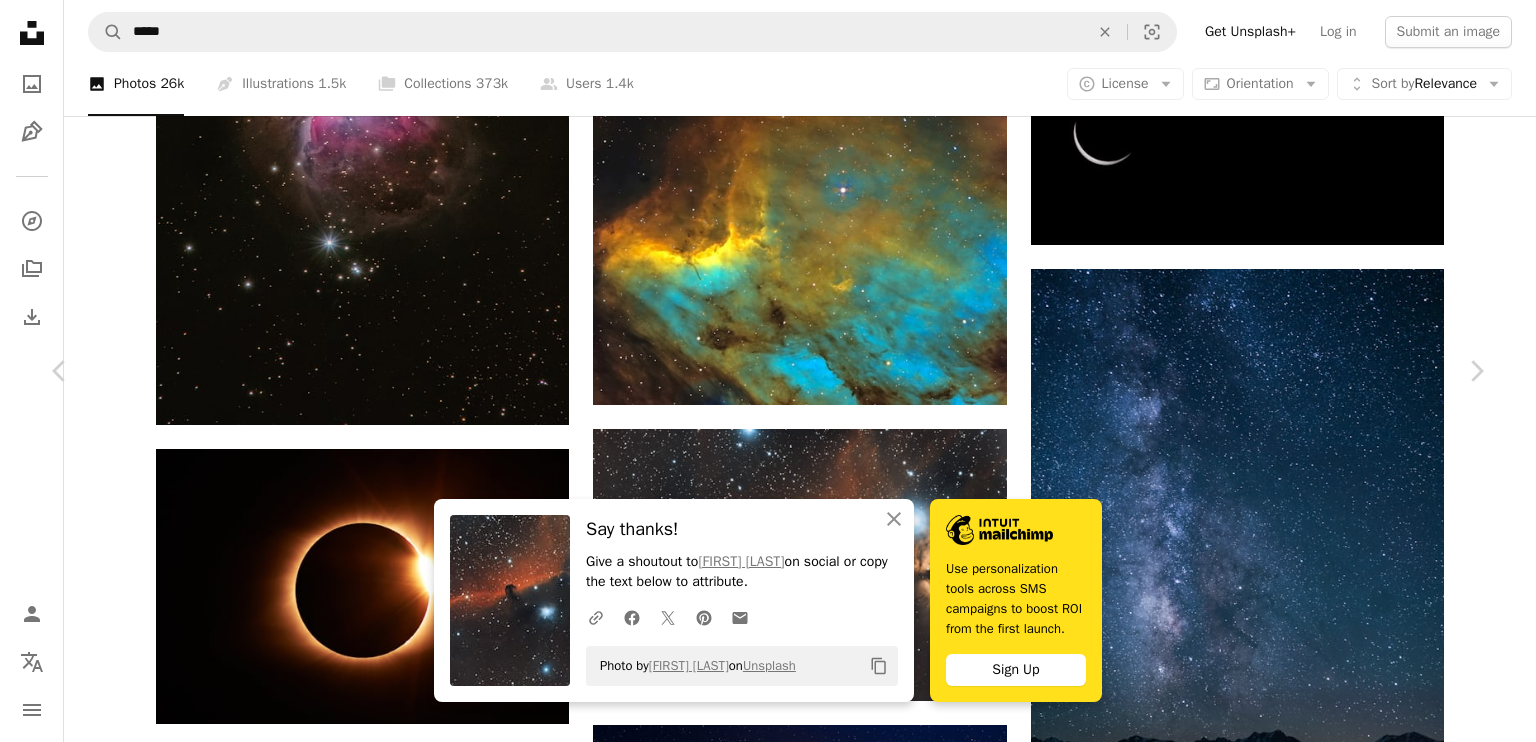 click on "Unsplash logo Unsplash Home A photo Pen Tool A compass A stack of folders Download Person Localization icon navigation menu A magnifying glass ***** An X shape Visual search Get Unsplash+ Log in Submit an image Browse premium images on iStock  |  20% off at iStock  ↗ Browse premium images on iStock 20% off at iStock  ↗ View more  ↗ View more on iStock  ↗ A photo Photos  26k Pen Tool Illustrations  1.5k A stack of folders Collections  373k A group of people Users  1.4k A copyright icon © License Arrow down Aspect ratio Orientation Arrow down Unfold Sort by  Relevance Arrow down Filters Filters Space Chevron right galaxy universe stars earth planet moon astronaut night sky sky nasa space background nature Plus sign for Unsplash+ A heart A plus sign [FIRST] [LAST] For  Unsplash+ A lock   Download A heart A plus sign [FIRST] [LAST] Available for hire A checkmark inside of a circle Arrow pointing down A heart A plus sign NASA Arrow pointing down A heart A plus sign SpaceX Arrow pointing down A heart" at bounding box center (768, -807) 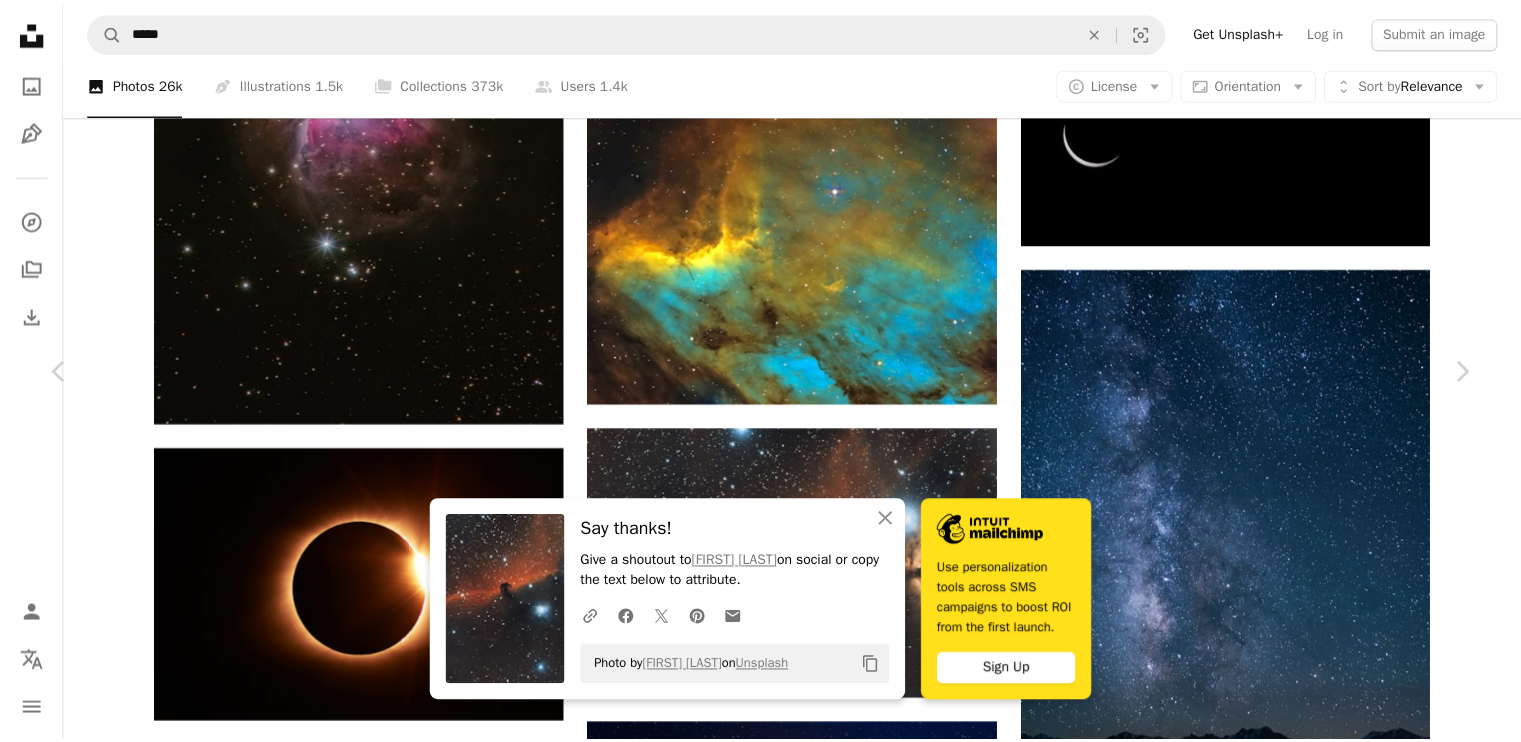 scroll, scrollTop: 649, scrollLeft: 0, axis: vertical 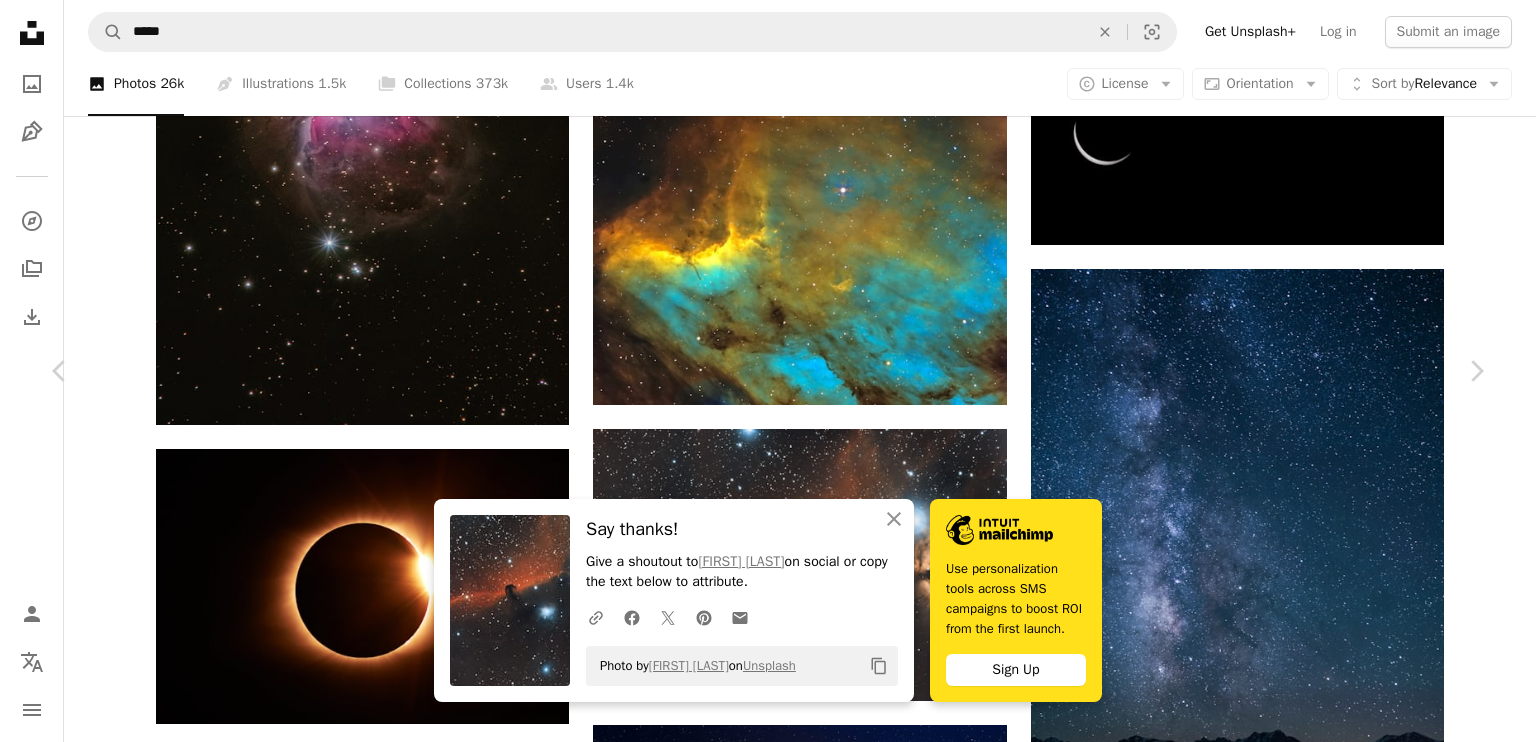 click on "An X shape Chevron left Chevron right An X shape Close Say thanks! Give a shoutout to  [FIRST] [LAST]  on social or copy the text below to attribute. A URL sharing icon (chains) Facebook icon X (formerly Twitter) icon Pinterest icon An envelope Photo by  [FIRST] [LAST]  on  Unsplash
Copy content Use personalization tools across SMS campaigns to boost ROI from the first launch. Sign Up [FIRST] [LAST] Available for hire A checkmark inside of a circle A heart A plus sign Edit image   Plus sign for Unsplash+ Download free Chevron down Zoom in Views 4,255,559 Downloads 47,992 Featured in Photos A forward-right arrow Share Info icon Info More Actions The Horse head Nebula. Photographed from my backyard in Oceanside, California. If you use this please let me know I would love to see what you create. Find me on IG and Twitter @[USERNAME] and say hi! Read more A map marker Oceanside, CA, USA Calendar outlined Published on  [MONTH] [DAY], [YEAR] Camera ZWO, 183MC Safety Free to use under the  Unsplash License art space girl" at bounding box center [768, 5357] 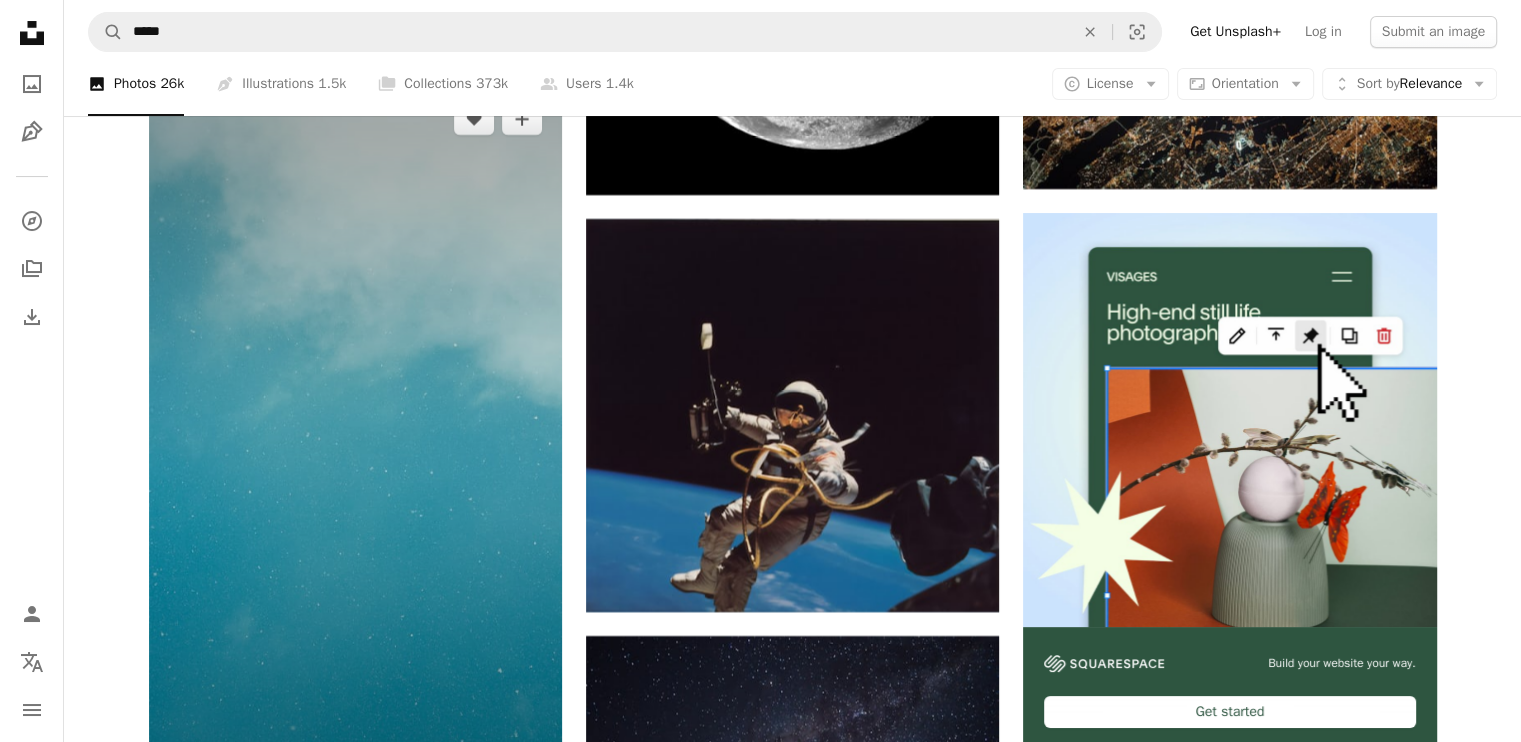 scroll, scrollTop: 7800, scrollLeft: 0, axis: vertical 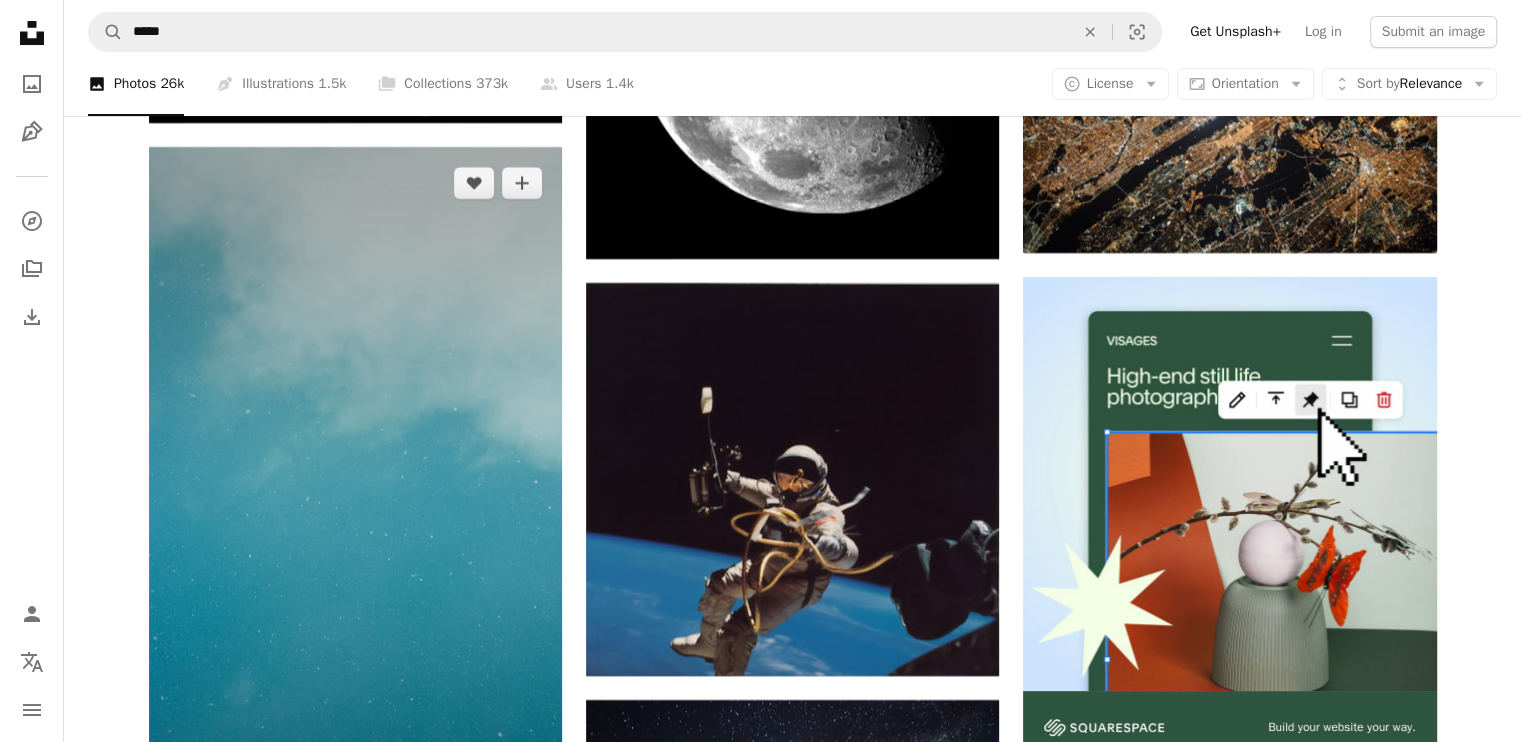 click at bounding box center (355, 514) 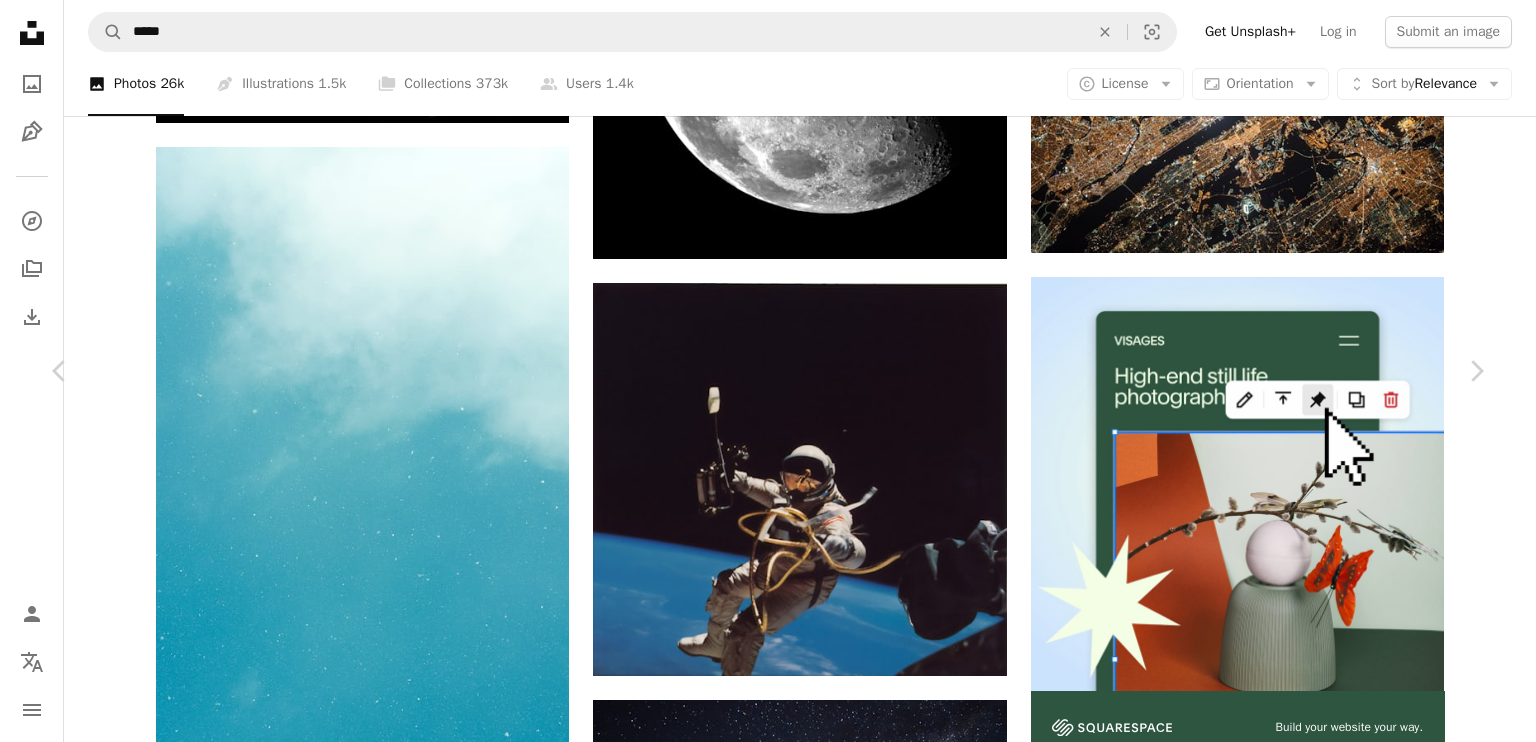 click on "Download free" at bounding box center (1287, 3833) 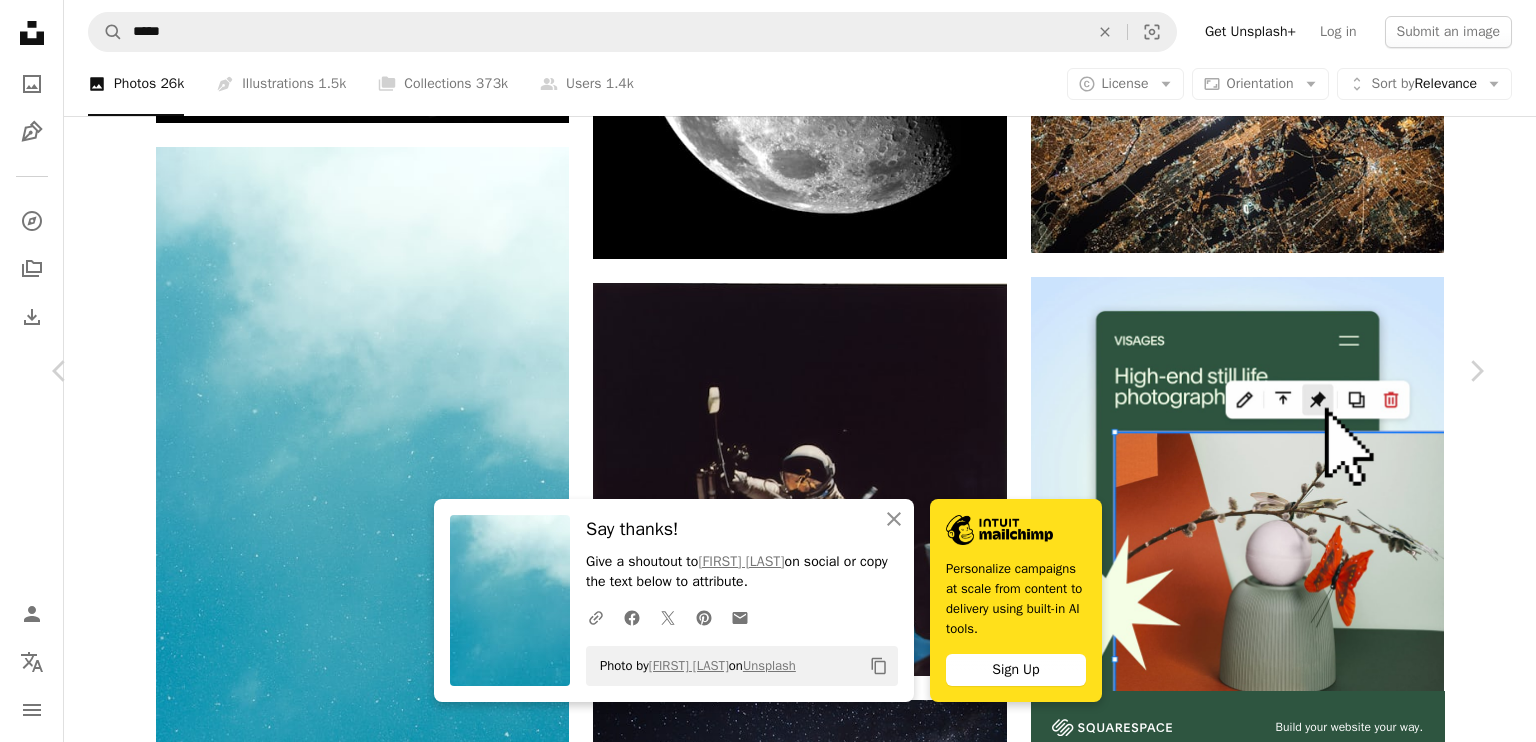 click on "An X shape Chevron left Chevron right An X shape Close Say thanks! Give a shoutout to  [FIRST] [LAST]  on social or copy the text below to attribute. A URL sharing icon (chains) Facebook icon X (formerly Twitter) icon Pinterest icon An envelope Photo by  [FIRST] [LAST]  on  Unsplash
Copy content Personalize campaigns at scale from content to delivery using built-in AI tools. Sign Up [FIRST] [LAST] Available for hire A checkmark inside of a circle A heart A plus sign Edit image   Plus sign for Unsplash+ Download free Chevron down Zoom in Views 160,293,672 Downloads 1,388,786 Featured in Photos ,  Textures A forward-right arrow Share Info icon Info More Actions AQUA Calendar outlined Published on  [MONTH] [DAY], [YEAR] Camera samsung, SM-G920F Safety Free to use under the  Unsplash License texture space blue pattern cloud texture background star space wallpaper sky background sky wallpaper space background cloud wallpaper cloud background turquoise textured wallpaper zoom backgrounds aqua" at bounding box center [768, 4157] 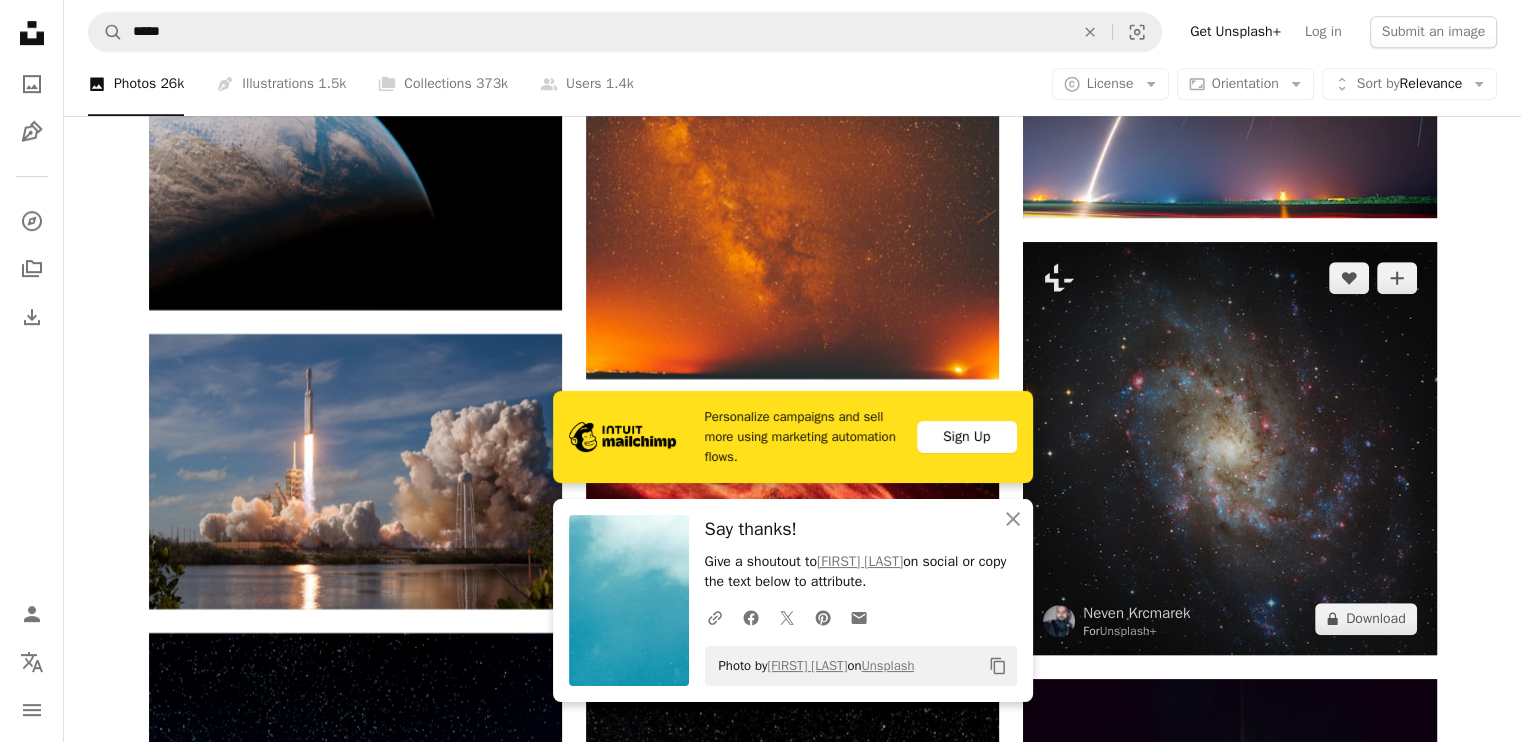 scroll, scrollTop: 8700, scrollLeft: 0, axis: vertical 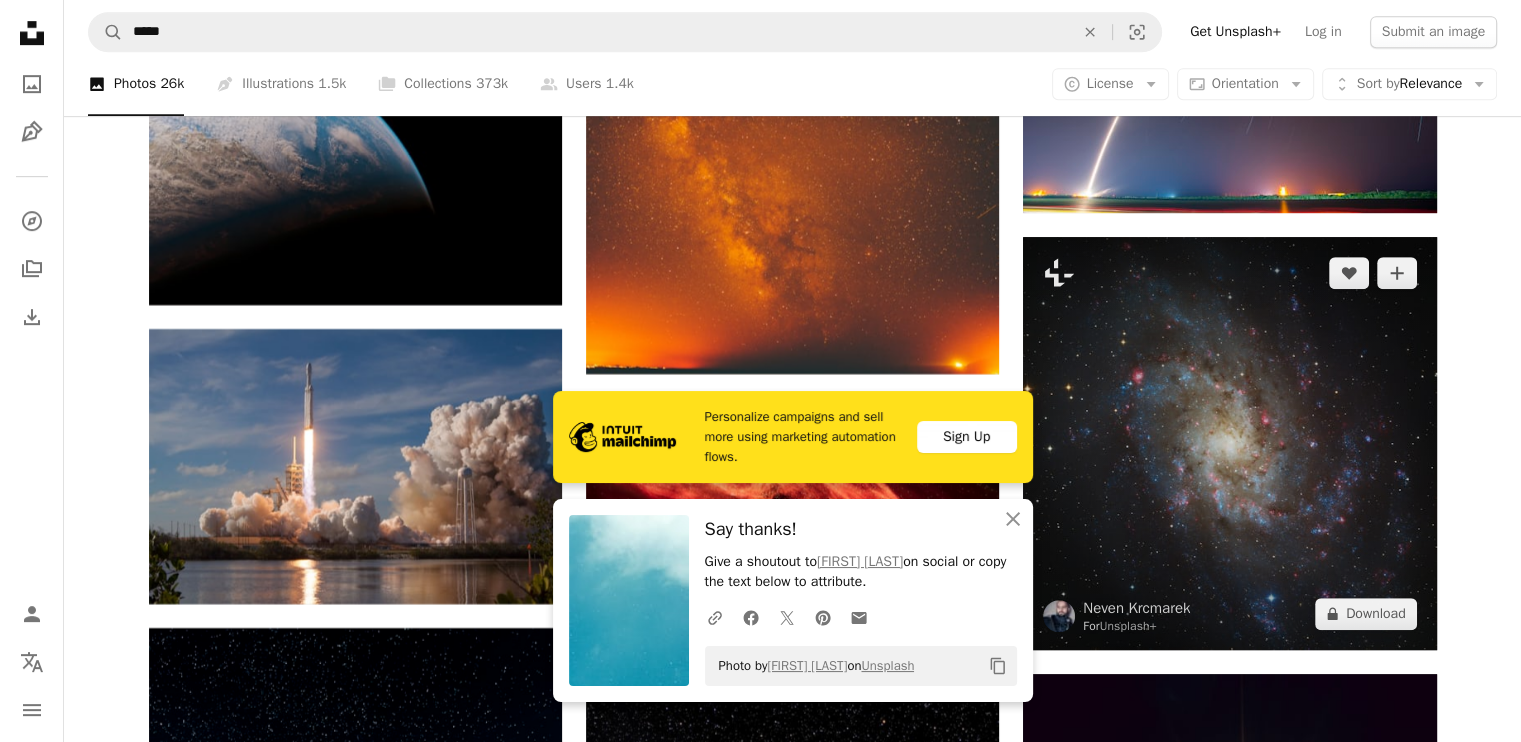click at bounding box center [1229, 443] 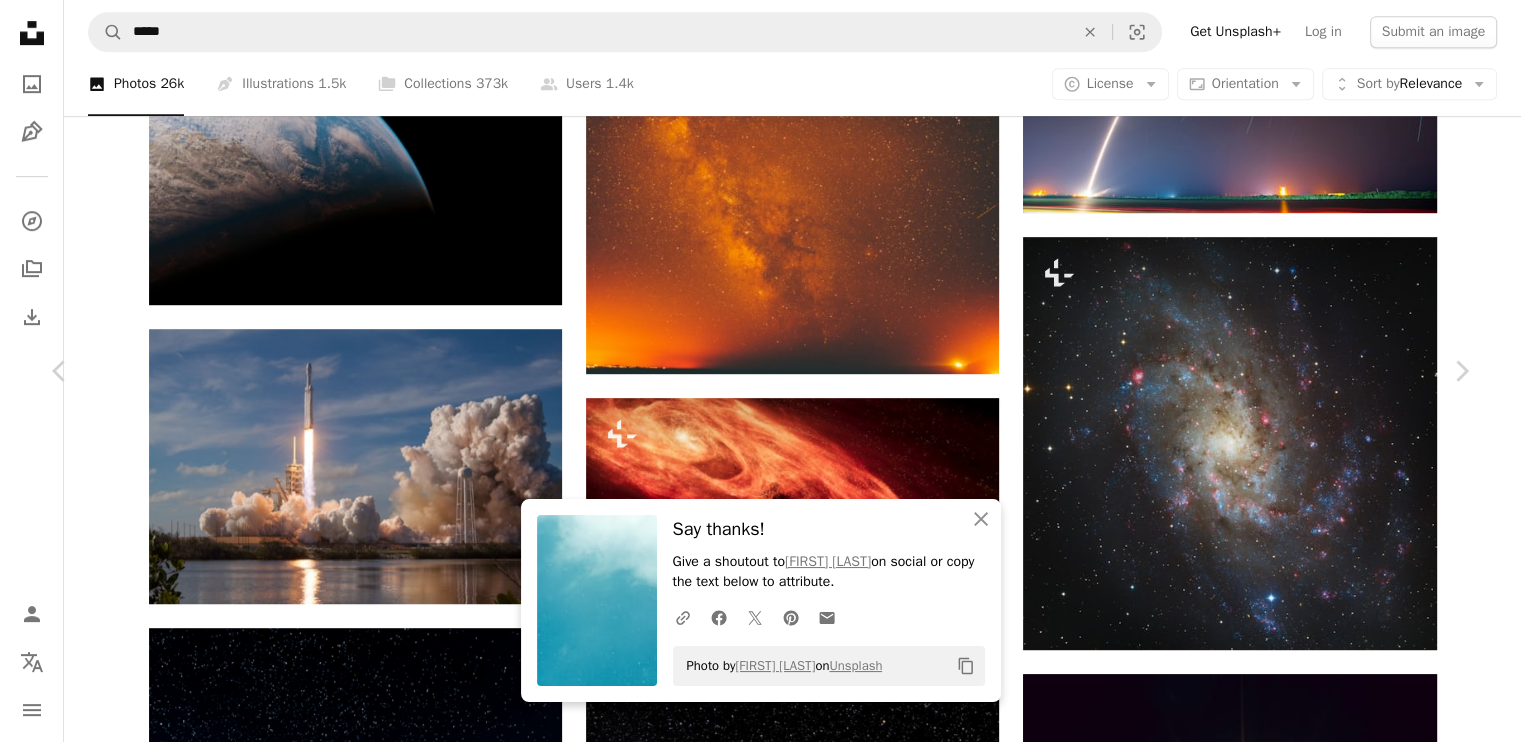 drag, startPoint x: 1386, startPoint y: 195, endPoint x: 1399, endPoint y: 192, distance: 13.341664 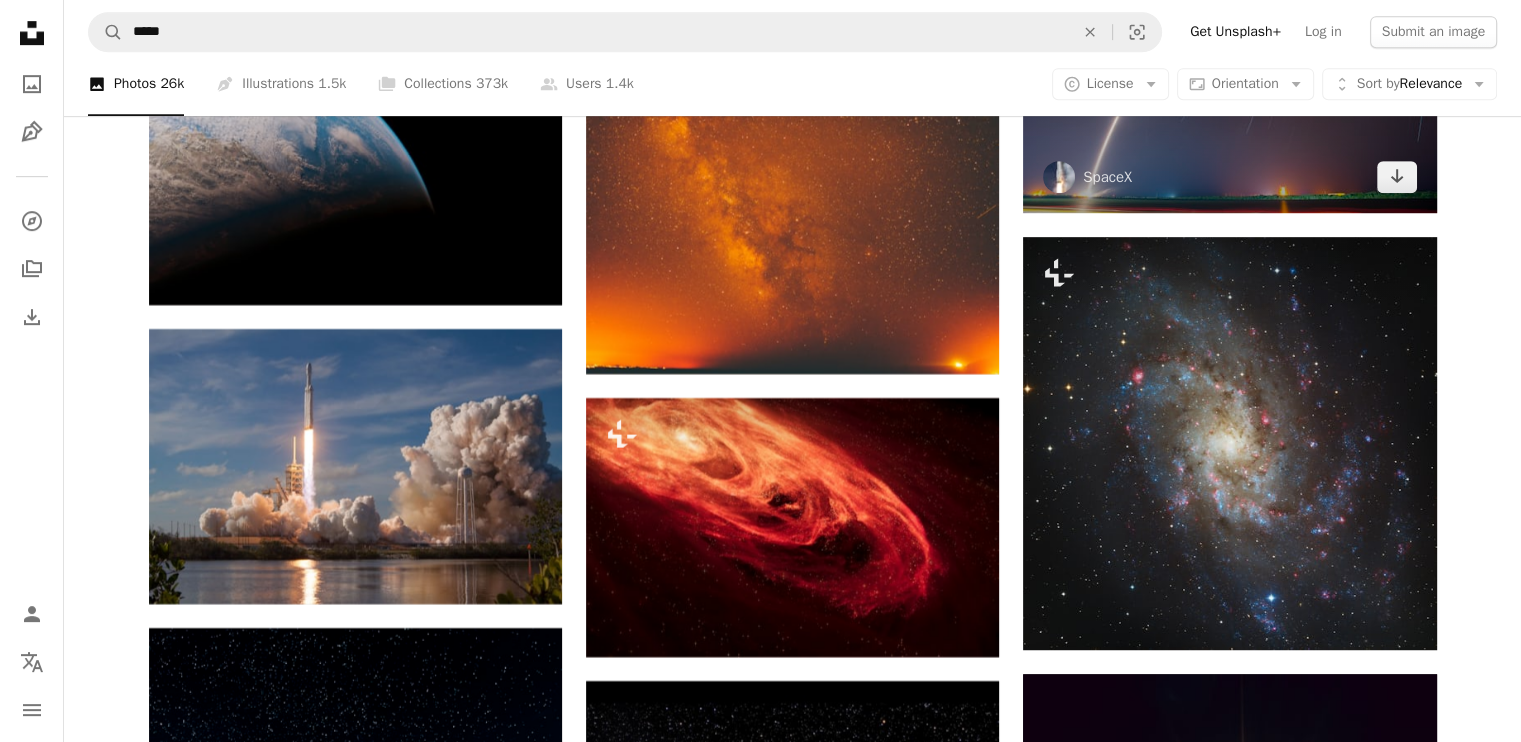 click at bounding box center (1229, 74) 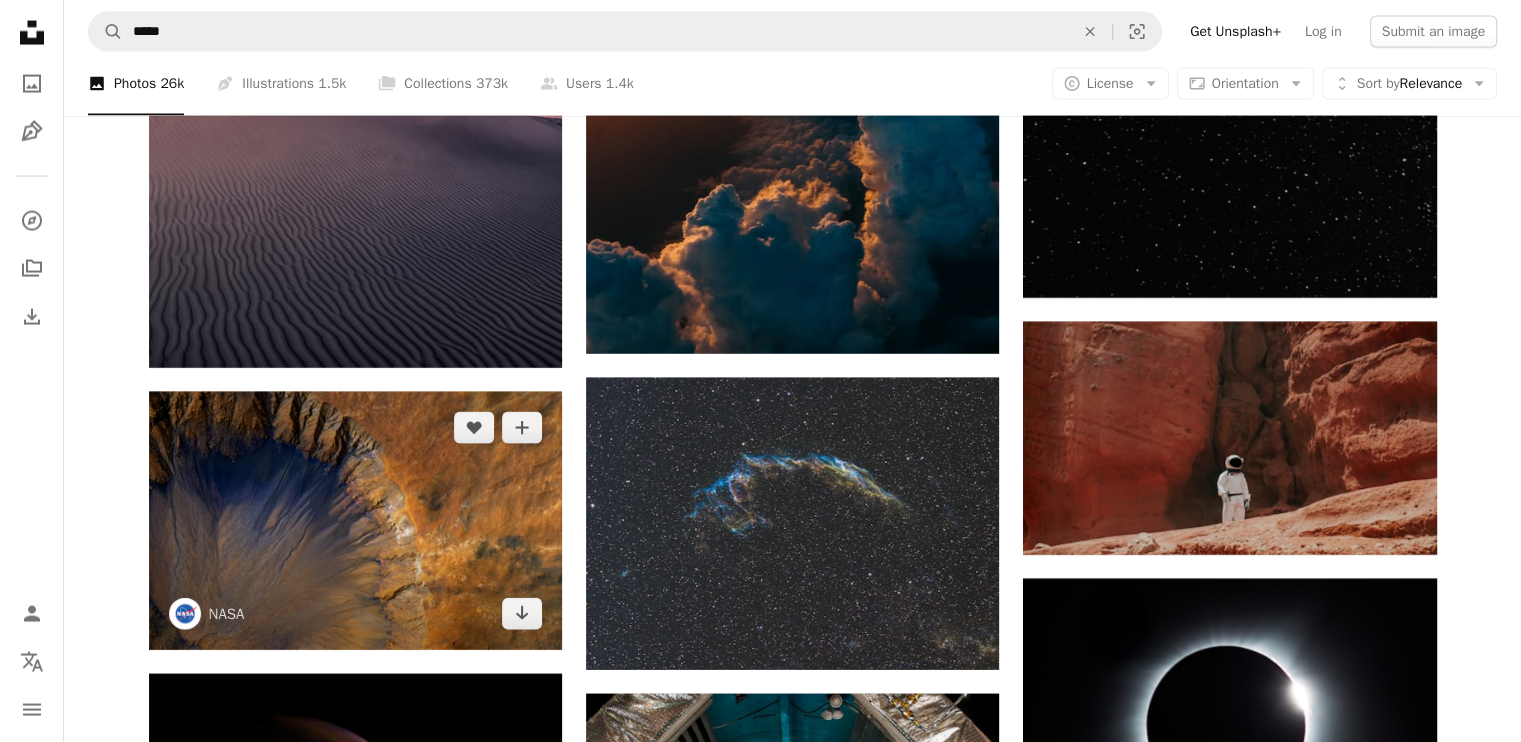 scroll, scrollTop: 11900, scrollLeft: 0, axis: vertical 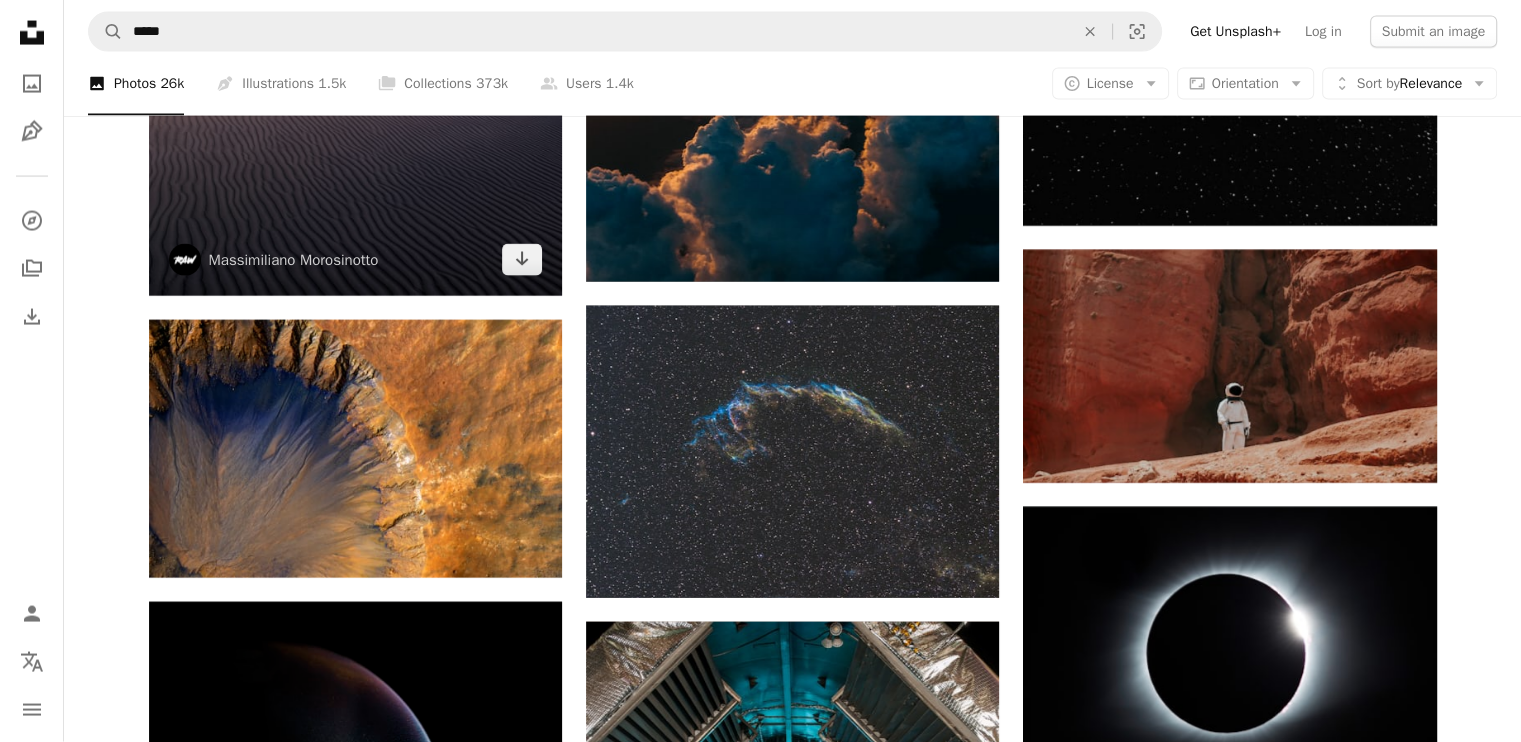 click at bounding box center (355, -14) 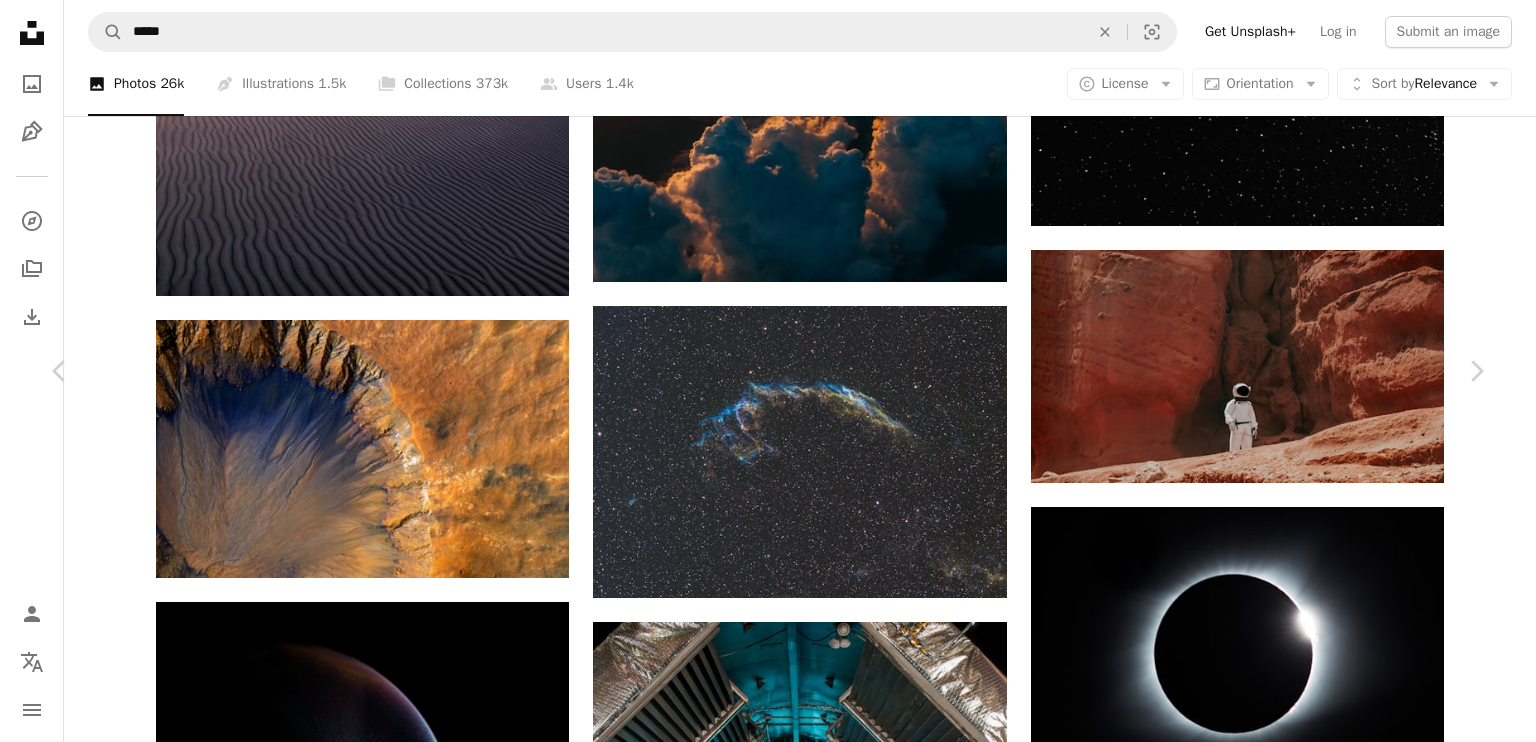 click on "Download free" at bounding box center (1287, 5298) 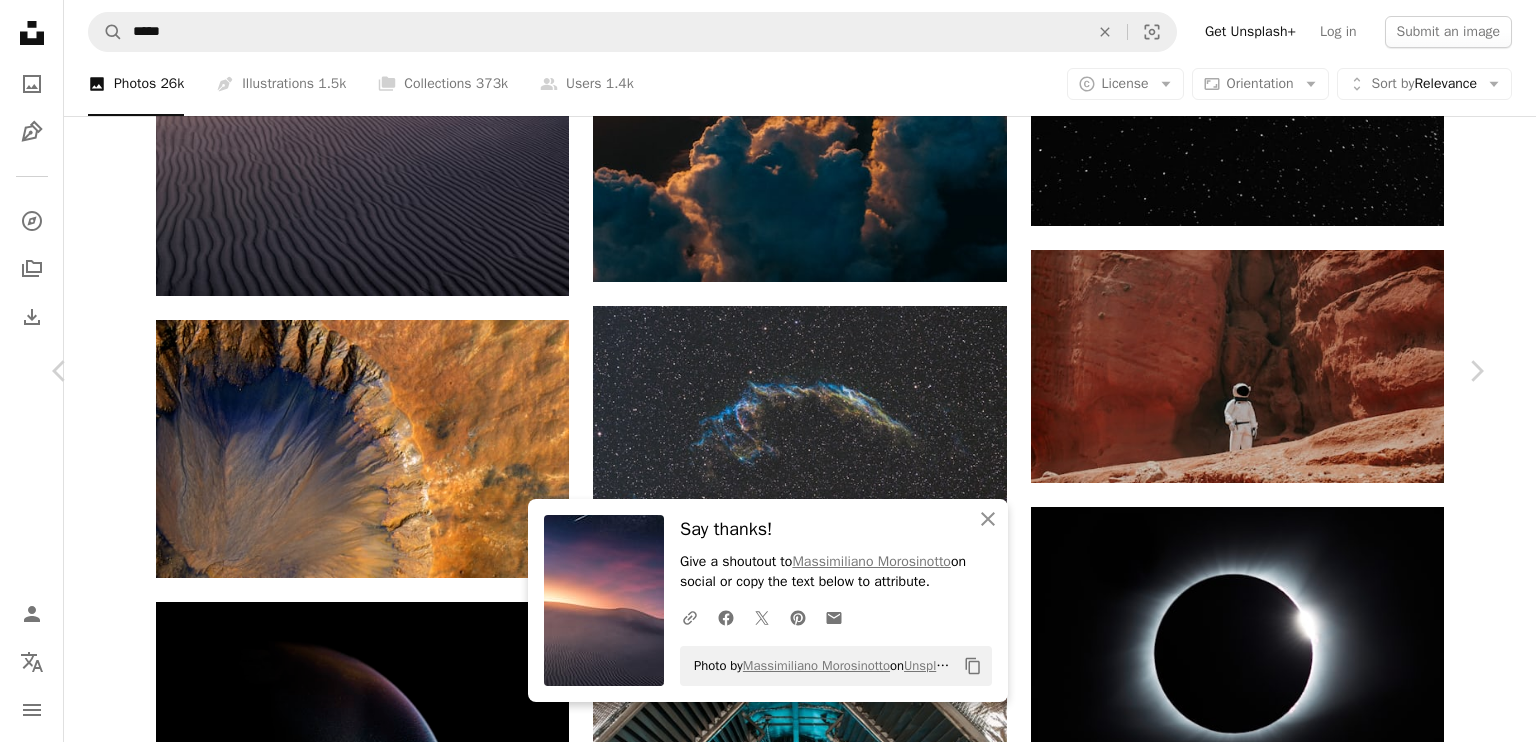 click on "An X shape Chevron left Chevron right An X shape Close Say thanks! Give a shoutout to  [USERNAME]  on social or copy the text below to attribute. A URL sharing icon (chains) Facebook icon X (formerly Twitter) icon Pinterest icon An envelope Photo by  [USERNAME]  on  Unsplash
Copy content [FIRST] [LAST] [USERNAME] A heart A plus sign Edit image   Plus sign for Unsplash+ Download free Chevron down Zoom in Views 29,424,060 Downloads 201,207 Featured in Photos ,  Nature ,  Wallpapers A forward-right arrow Share Info icon Info More Actions An image created with Adobe Photoshop starting from a photo taken in the dunes of a desert to the Canary Islands.
Instagram Account - @[USERNAME] A map marker [CITY], [COUNTRY] Calendar outlined Published on  [MONTH] [DAY], [YEAR] Camera Nikon , D5500 Safety Free to use under the  Unsplash License space blue summer night universe desert planet sand space wallpaper adventure beautiful wallpapers space background dune comet sahara" at bounding box center (768, 5622) 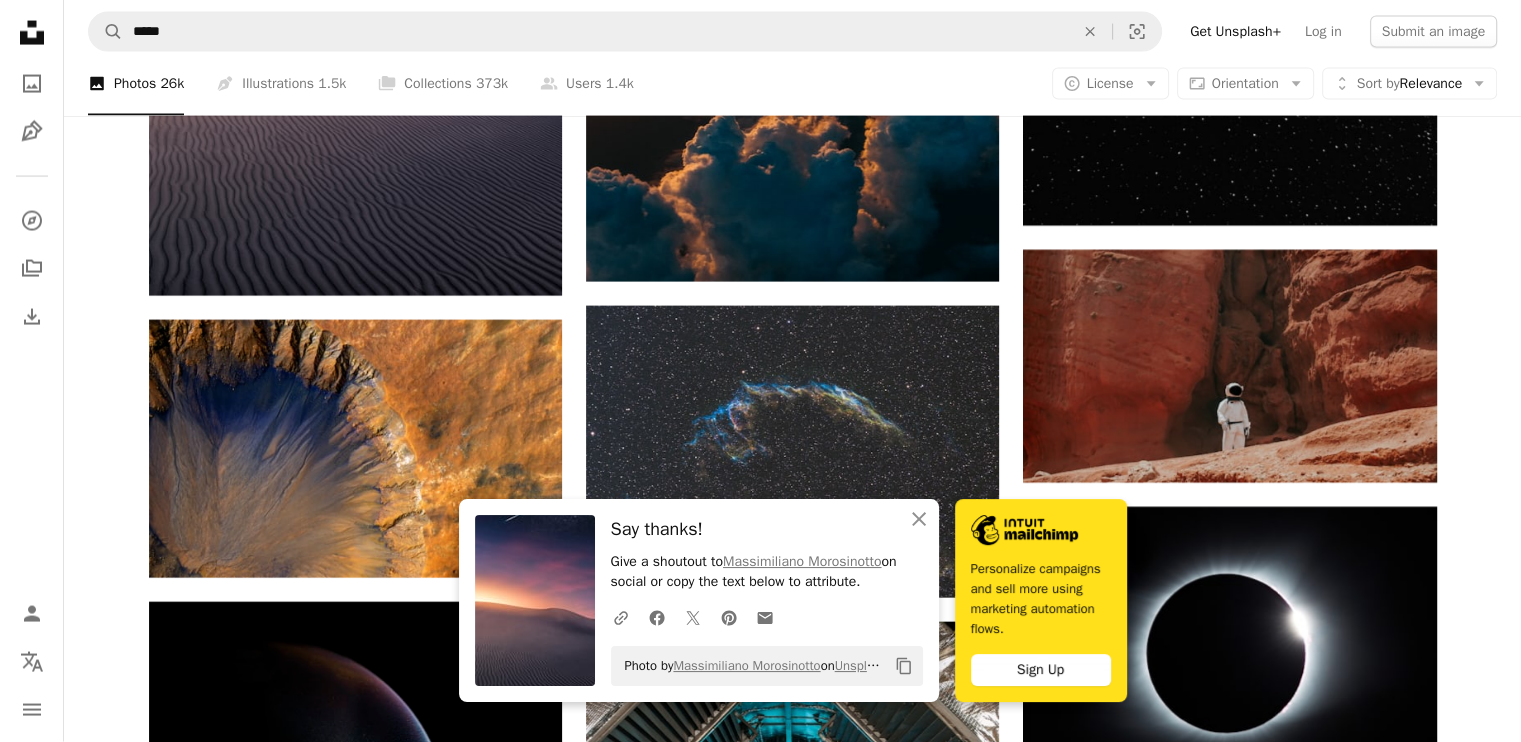 click on "A magnifying glass ***** An X shape Visual search Get Unsplash+ Log in Submit an image" at bounding box center [792, 32] 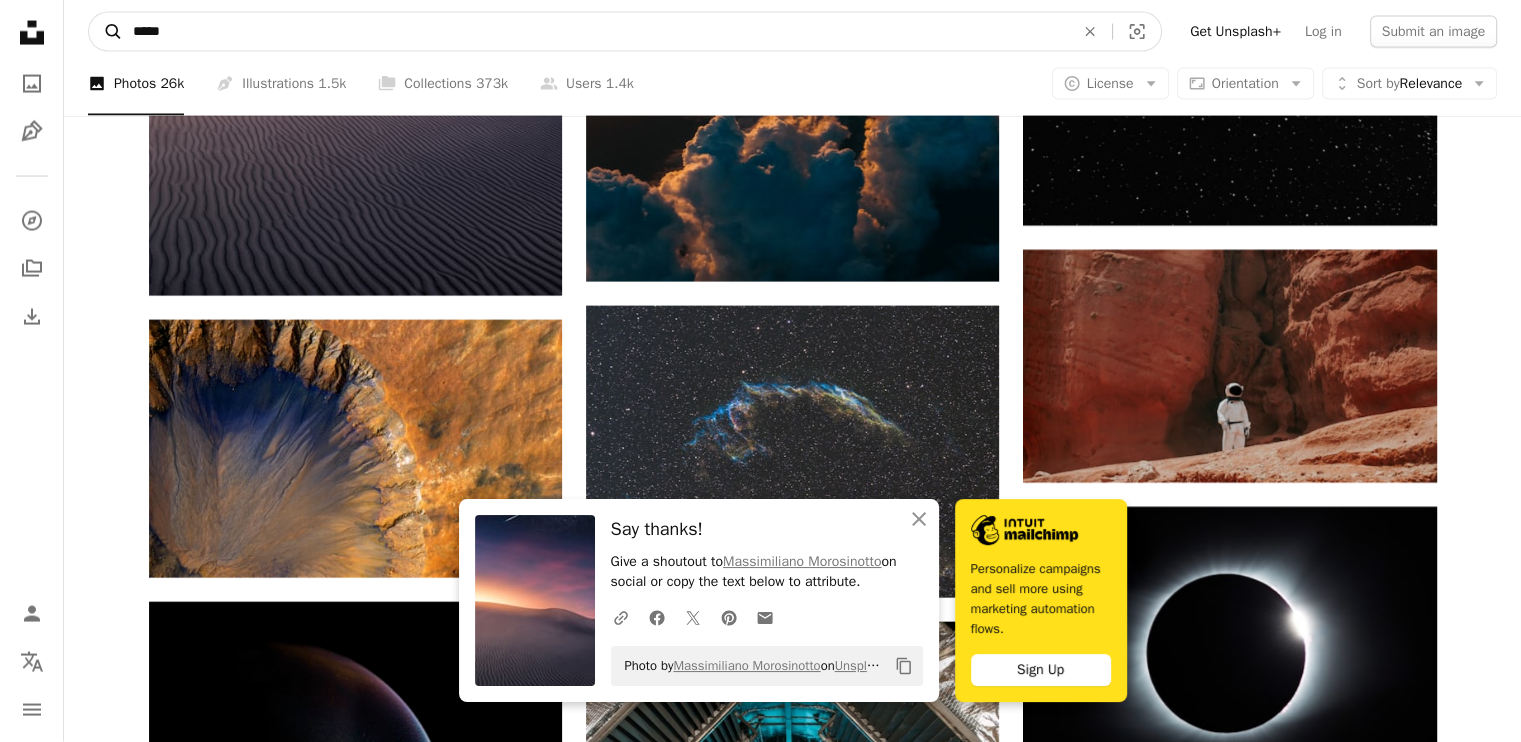 drag, startPoint x: 197, startPoint y: 25, endPoint x: 96, endPoint y: 15, distance: 101.49384 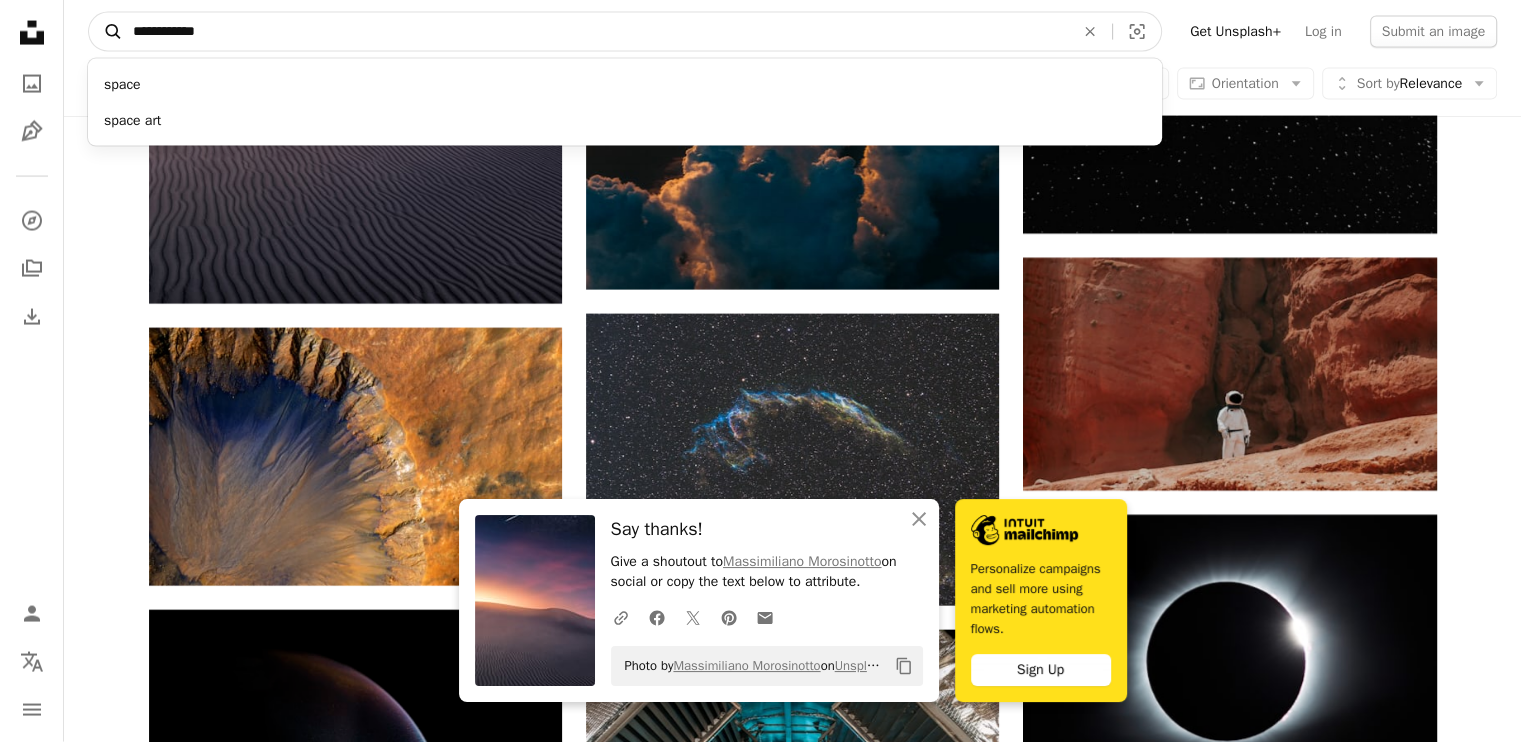 type on "**********" 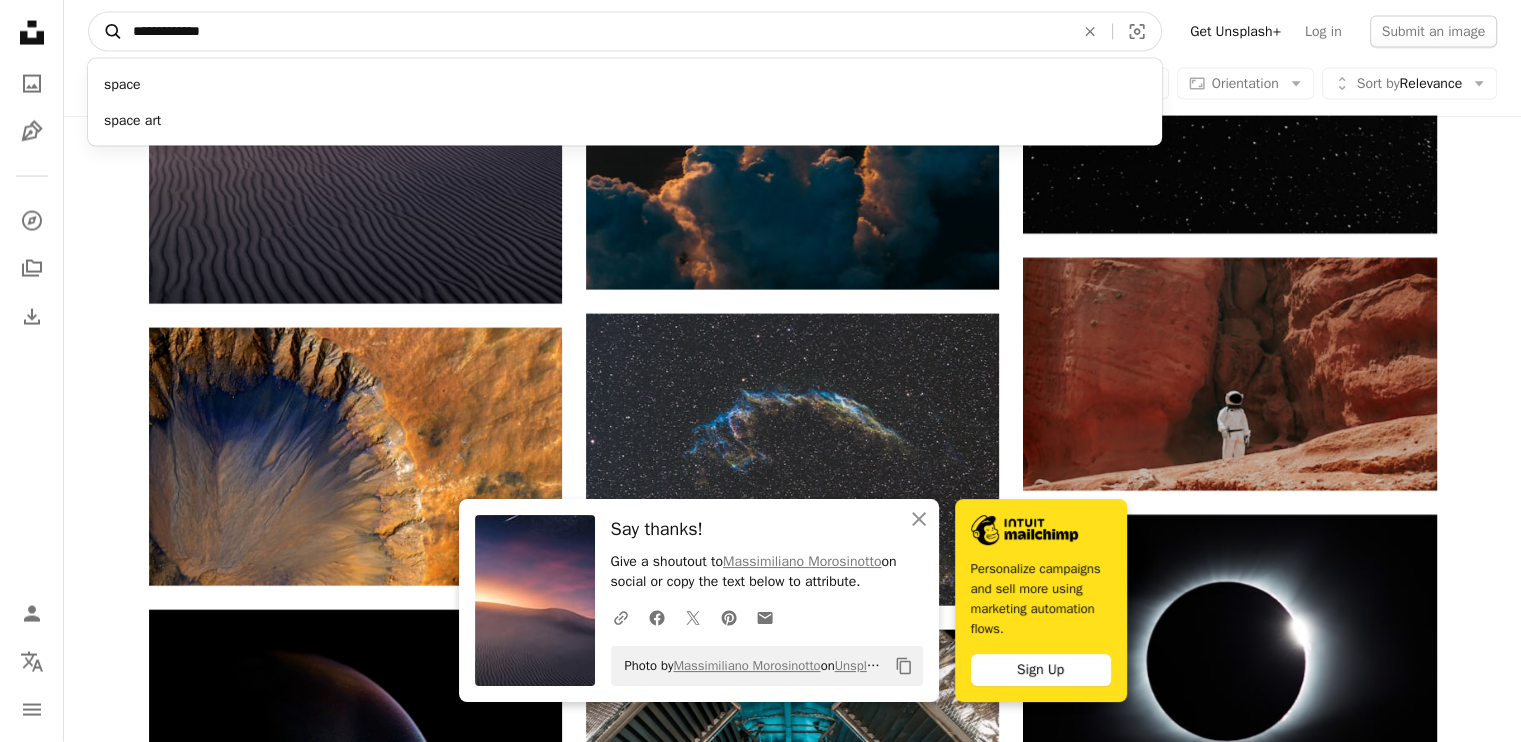 click on "A magnifying glass" at bounding box center [106, 32] 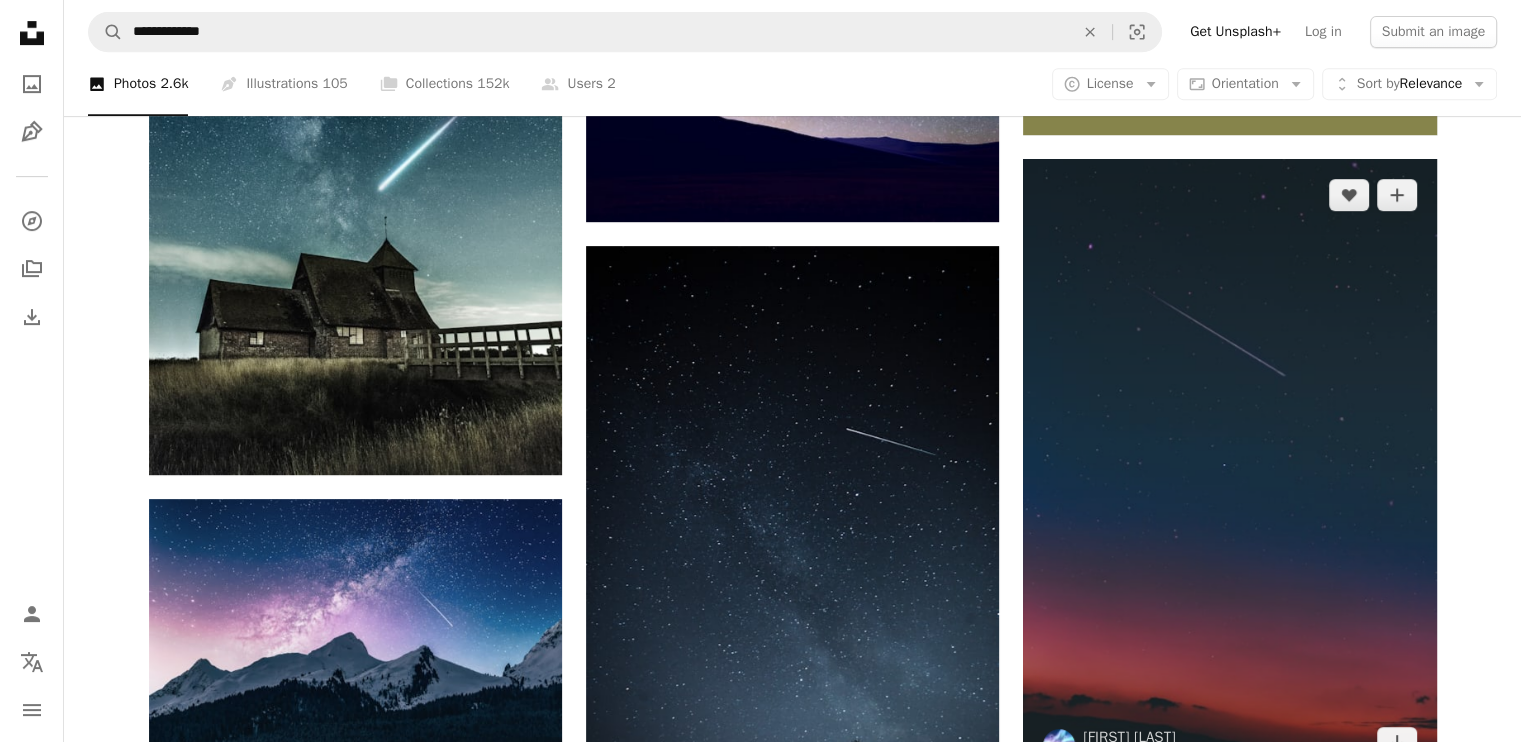 scroll, scrollTop: 900, scrollLeft: 0, axis: vertical 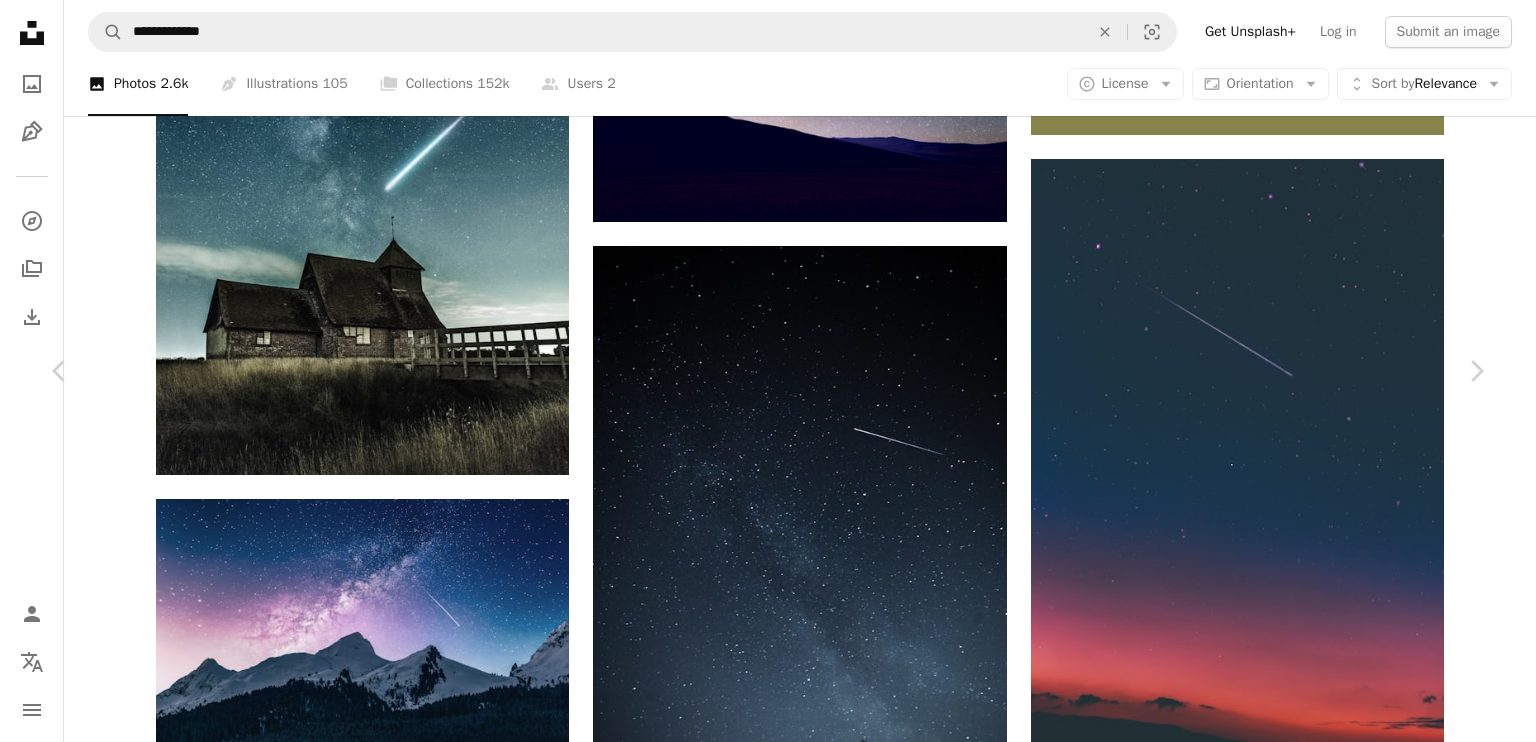 click on "Download free" at bounding box center (1287, 4921) 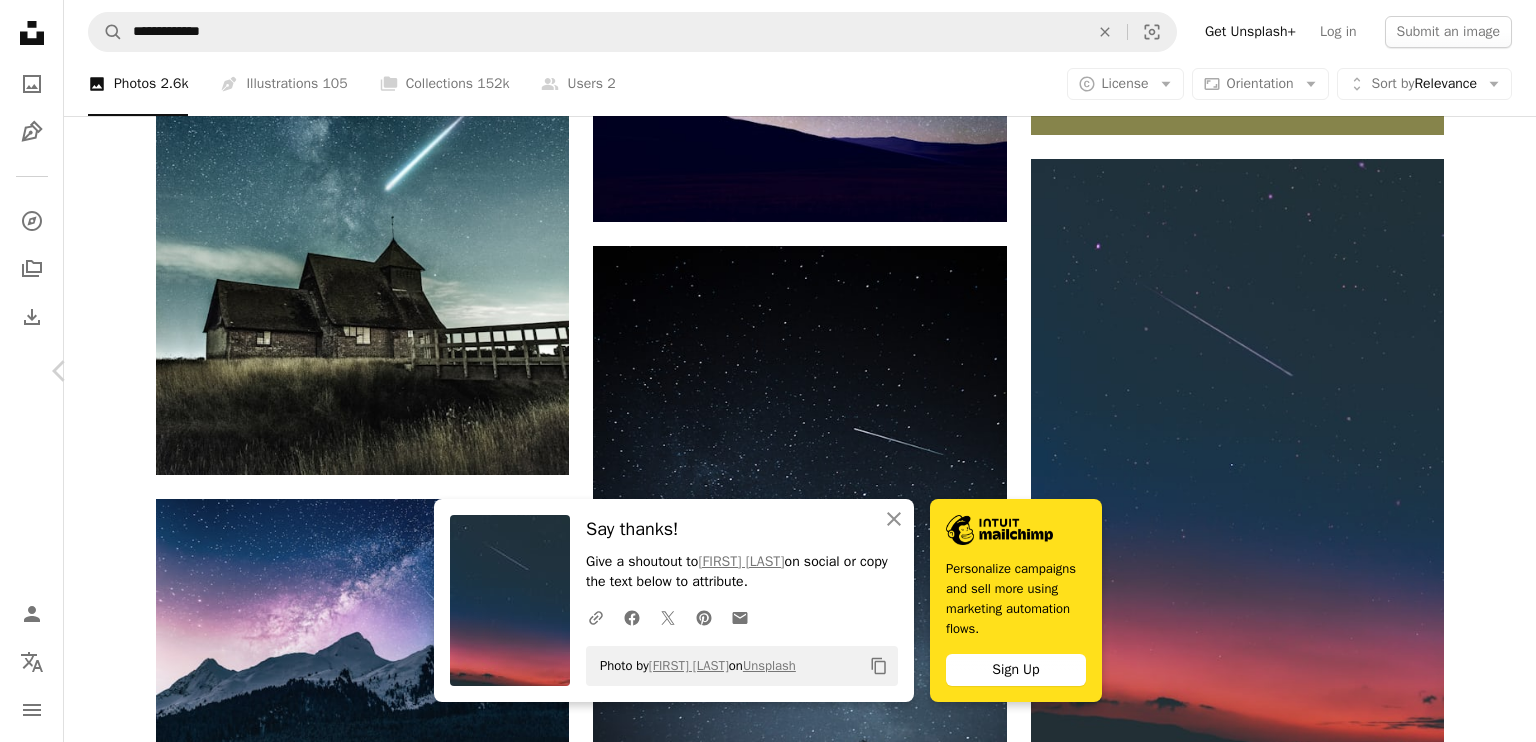 click on "Chevron right" at bounding box center [1476, 371] 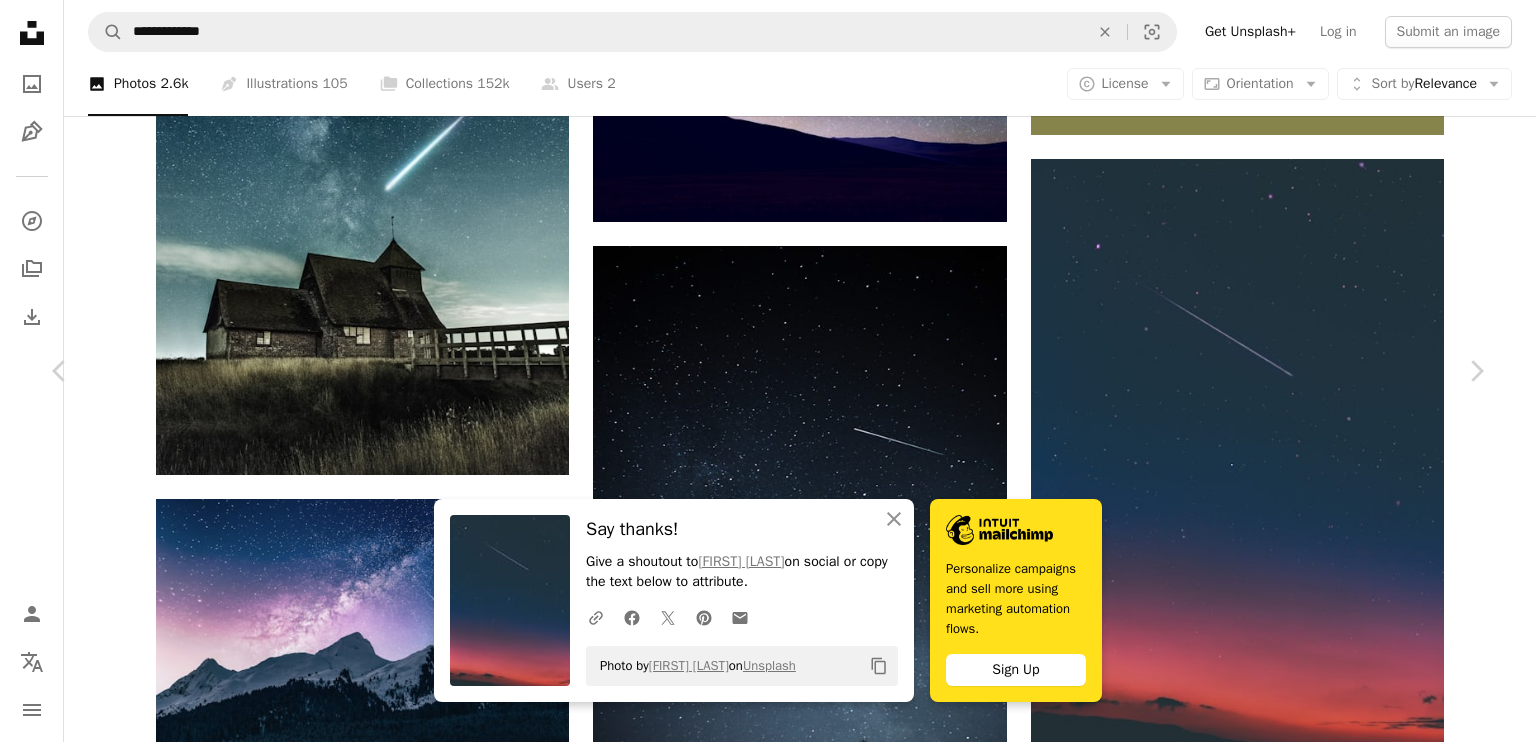 click on "An X shape Chevron left Chevron right An X shape Close Say thanks! Give a shoutout to  [FIRST] [LAST]  on social or copy the text below to attribute. A URL sharing icon (chains) Facebook icon X (formerly Twitter) icon Pinterest icon An envelope Photo by  [FIRST] [LAST]  on  Unsplash
Copy content Personalize campaigns and sell more using marketing automation flows. Sign Up [FIRST] [LAST] Available for hire A checkmark inside of a circle A heart A plus sign Edit image   Plus sign for Unsplash+ Download free Chevron down Zoom in Views 39,075,472 Downloads 554,598 Featured in Photos ,  Wallpapers A forward-right arrow Share Info icon Info More Actions Night sky over the church Calendar outlined Published on  [MONTH] [DAY], [YEAR] Camera NIKON CORPORATION, NIKON D810 Safety Free to use under the  Unsplash License wallpaper space night sky night universe galaxy church stars milky way galaxy wallpaper nebula astronomy outer space starry night galaxy background shooting star iphone wallpapers meteor computer backgrounds  |" at bounding box center [768, 5245] 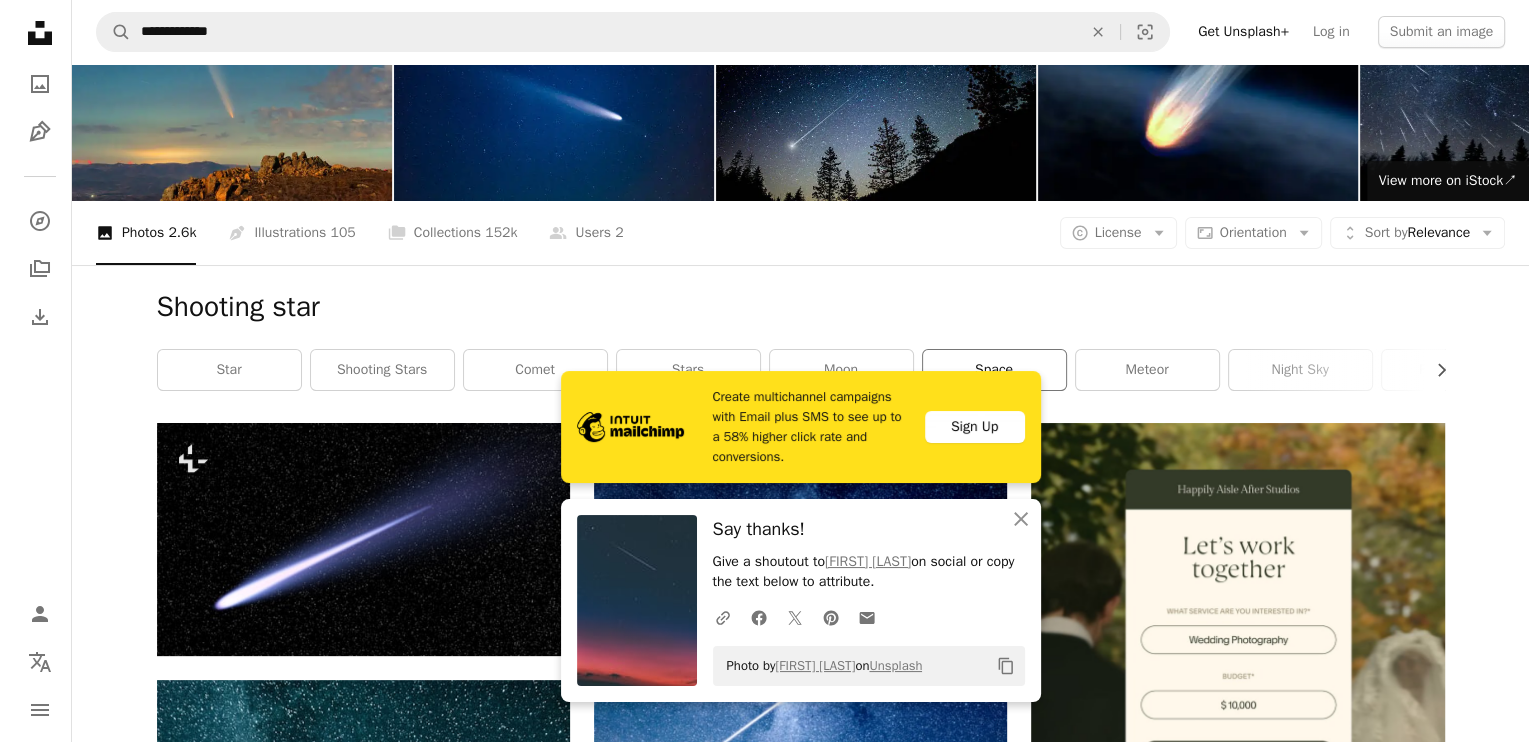 scroll, scrollTop: 100, scrollLeft: 0, axis: vertical 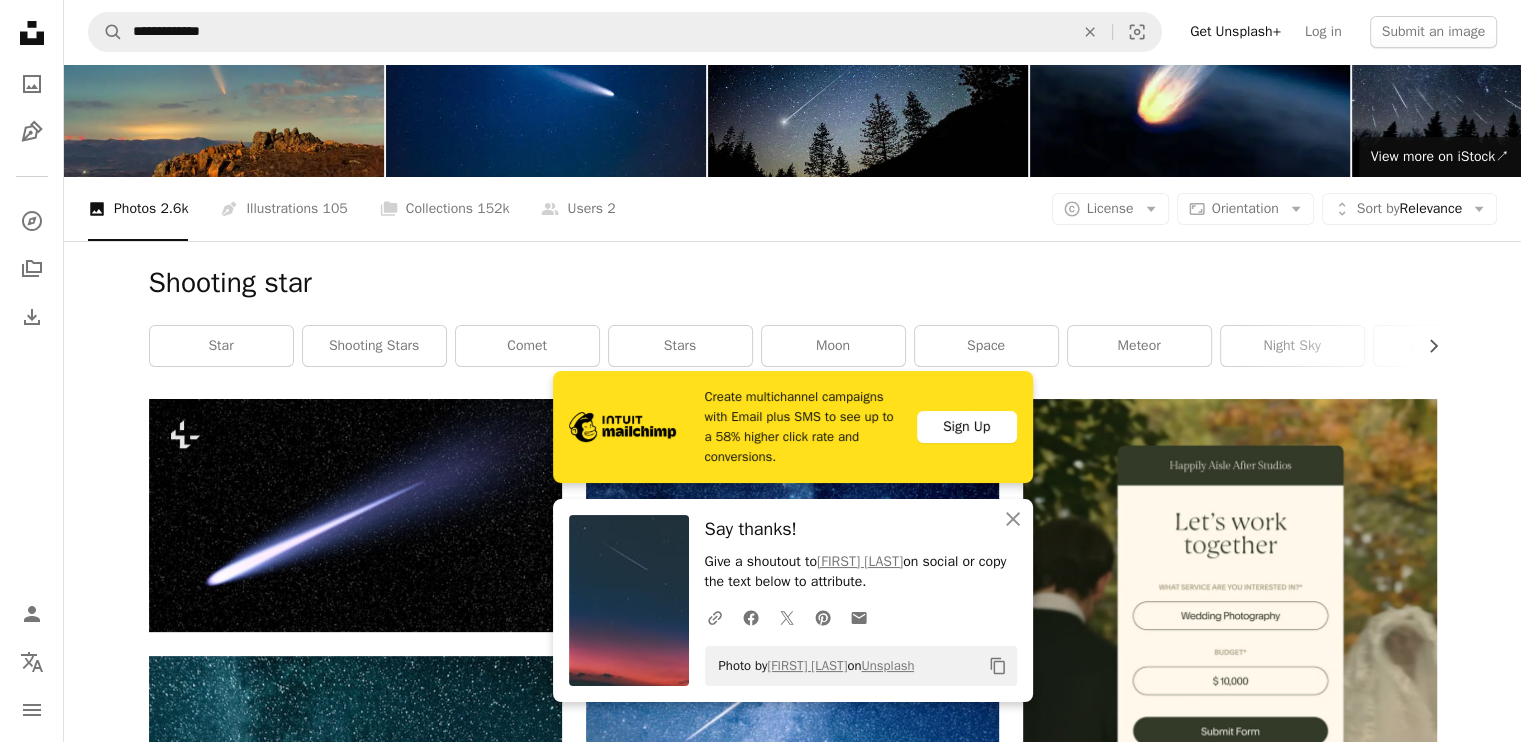 click on "Shooting star Chevron right star shooting stars comet stars moon space meteor night sky falling star galaxy meteor shower planet" at bounding box center [793, 320] 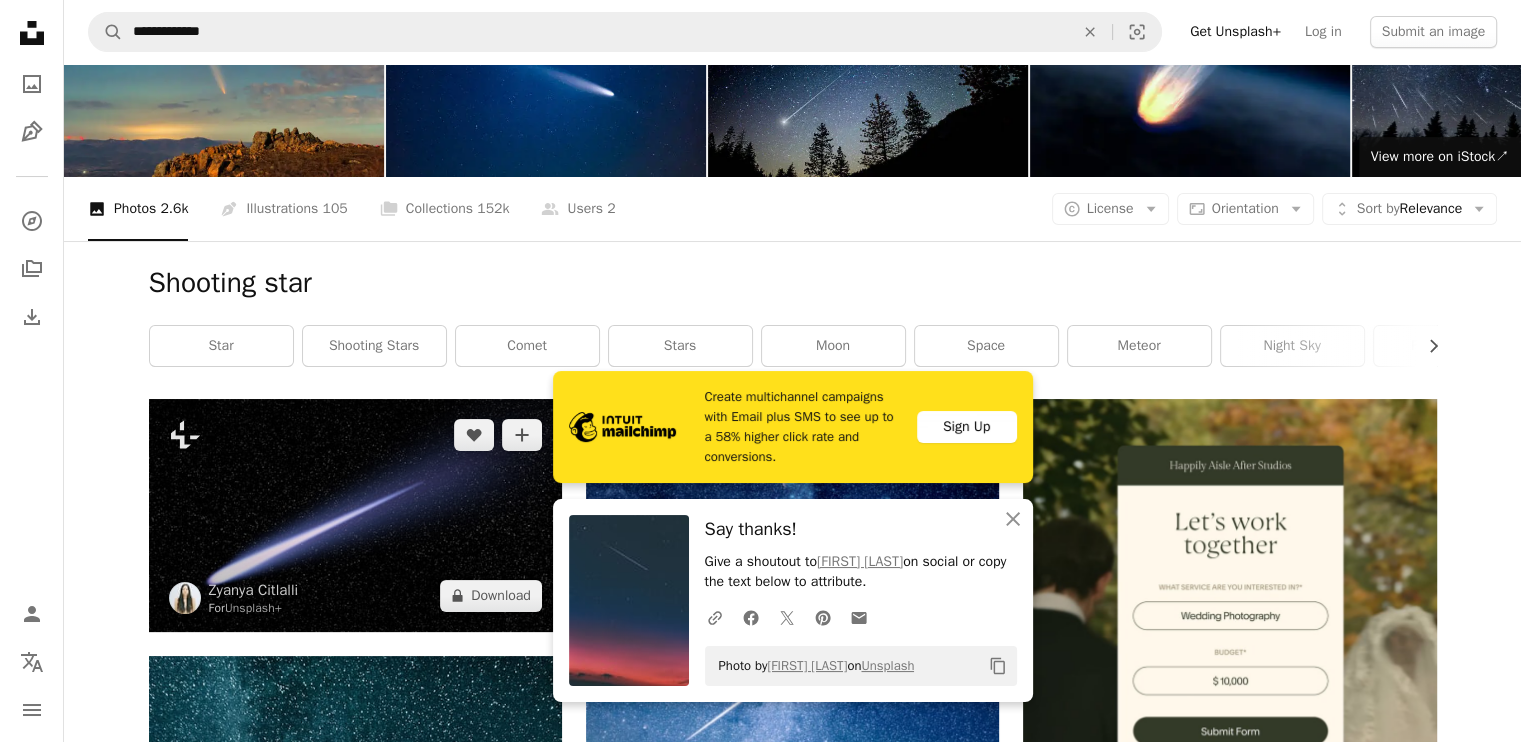 click at bounding box center [355, 515] 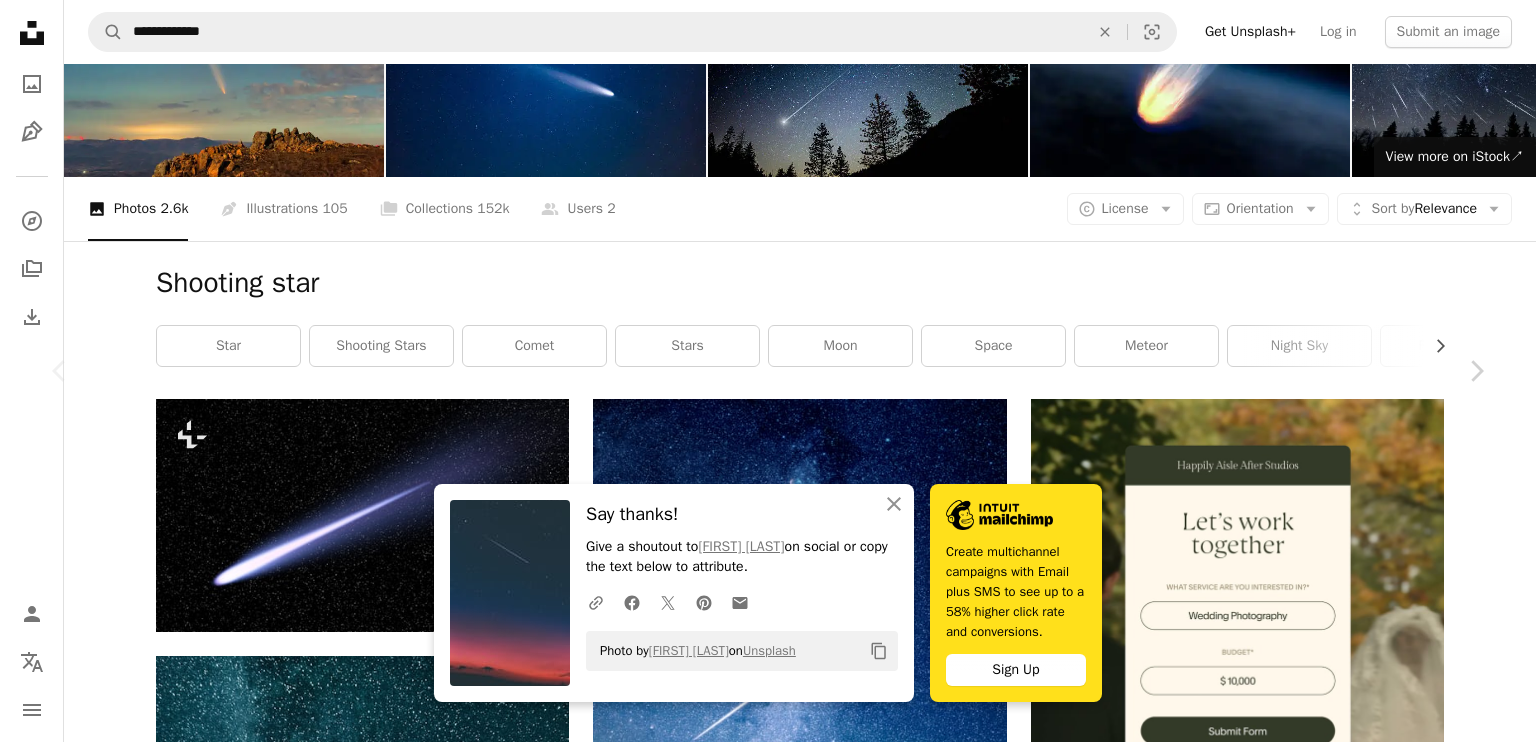 click on "A lock   Download" at bounding box center (1325, 5721) 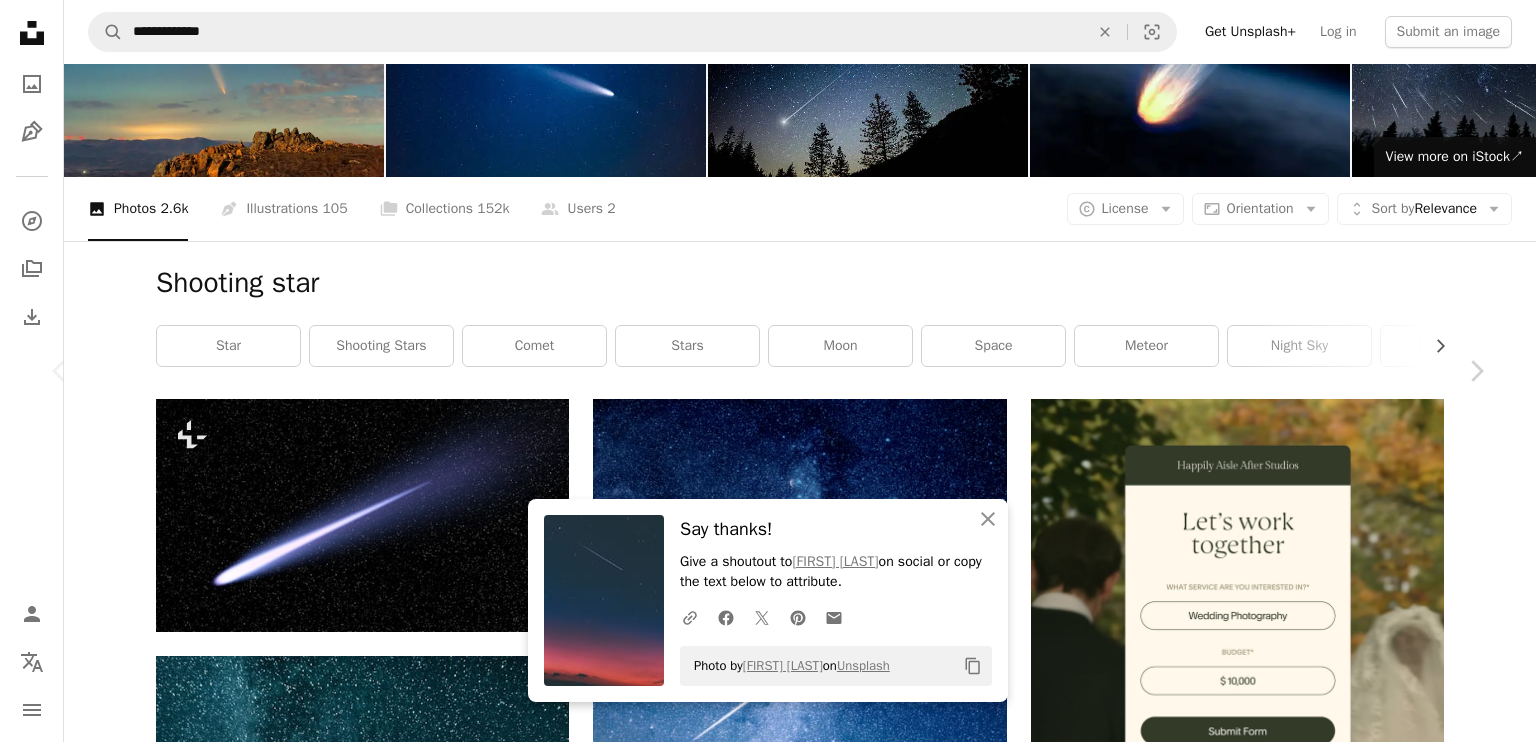 click on "An X shape An X shape Close Say thanks! Give a shoutout to  [FIRST] [LAST]  on social or copy the text below to attribute. A URL sharing icon (chains) Facebook icon X (formerly Twitter) icon Pinterest icon An envelope Photo by  [FIRST] [LAST]  on  Unsplash
Copy content Premium, ready to use images. Get unlimited access. A plus sign Members-only content added monthly A plus sign Unlimited royalty-free downloads A plus sign Illustrations  New A plus sign Enhanced legal protections yearly 65%  off monthly $20   $7 USD per month * Get  Unsplash+ * When paid annually, billed upfront  $84 Taxes where applicable. Renews automatically. Cancel anytime." at bounding box center (768, 6045) 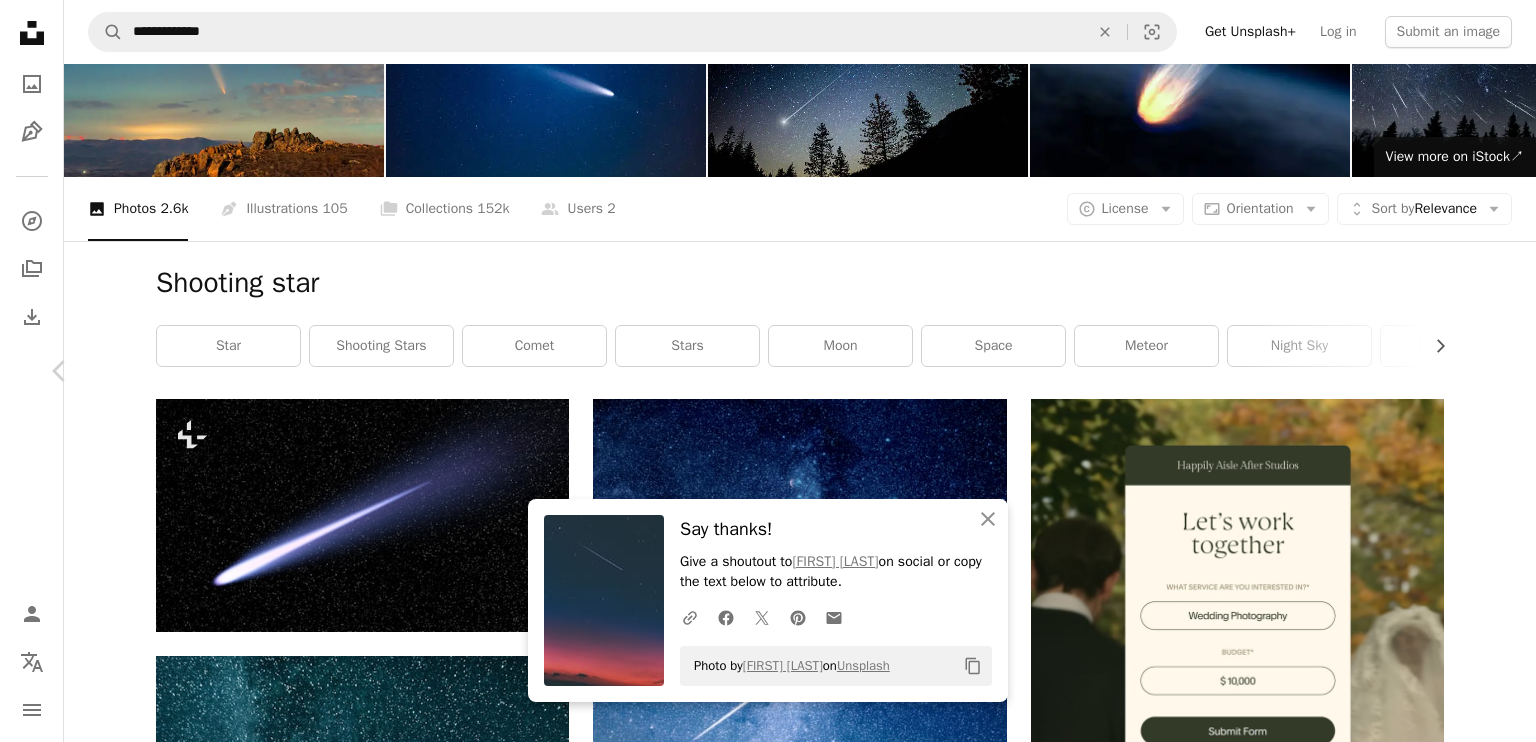 scroll, scrollTop: 100, scrollLeft: 0, axis: vertical 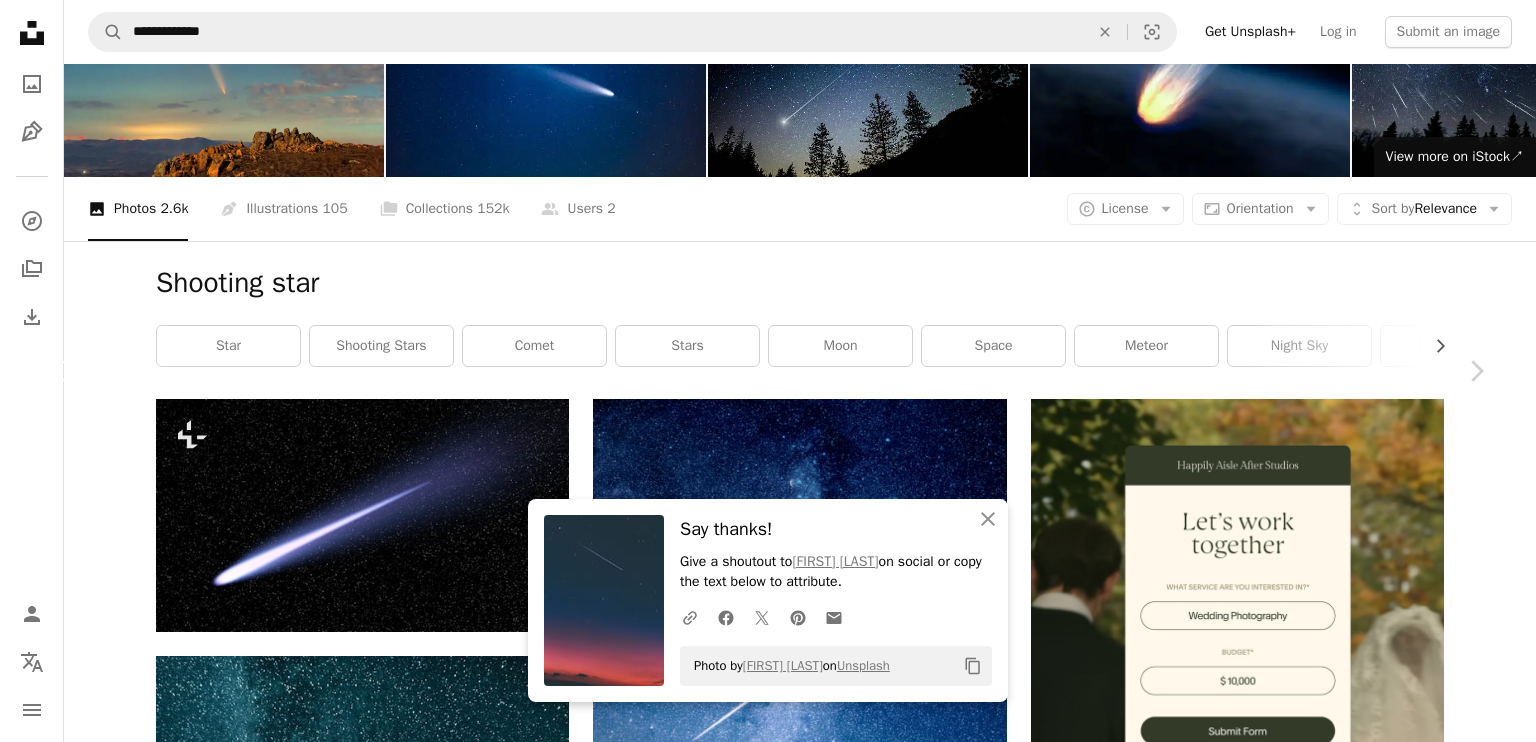 click on "Chevron left" at bounding box center [60, 371] 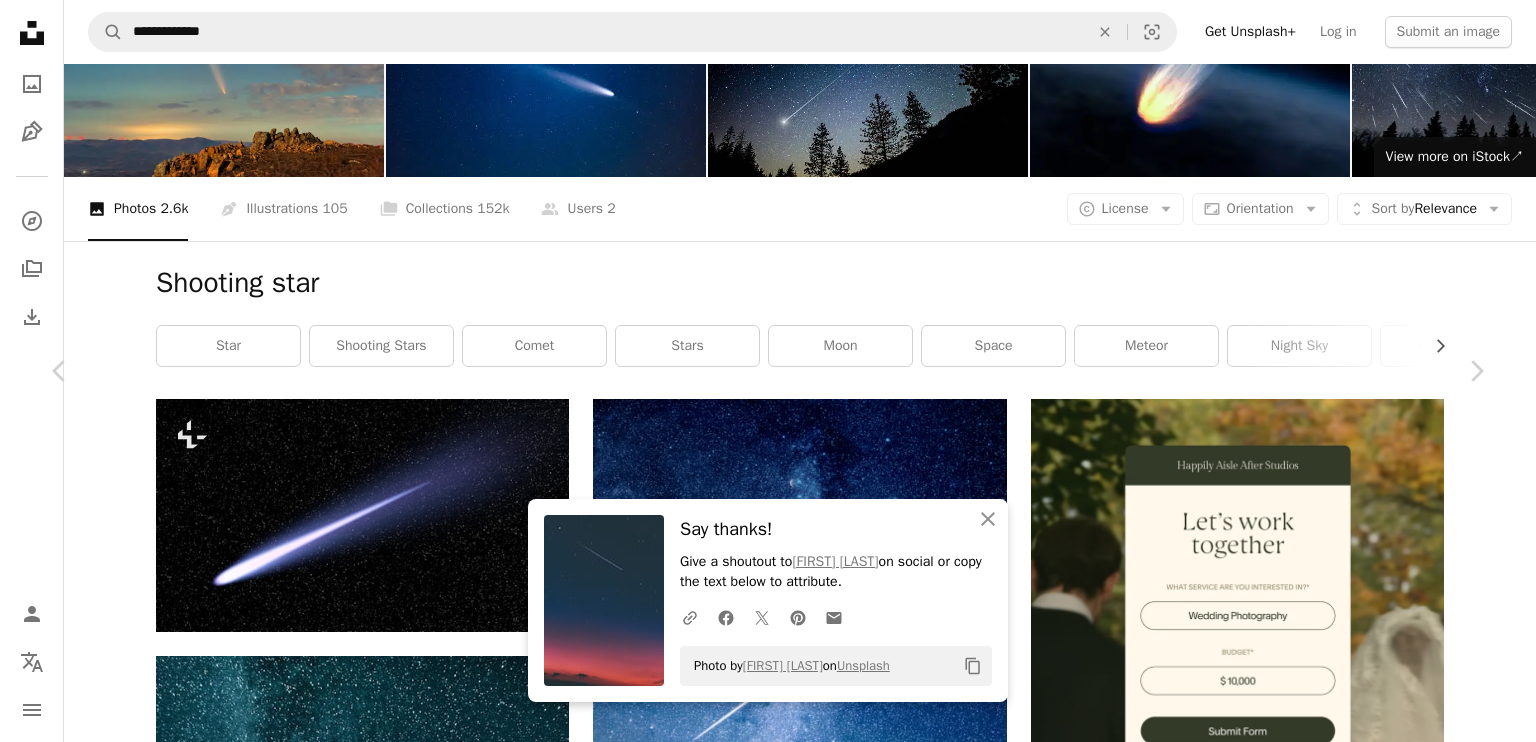 drag, startPoint x: 1287, startPoint y: 48, endPoint x: 1304, endPoint y: 74, distance: 31.06445 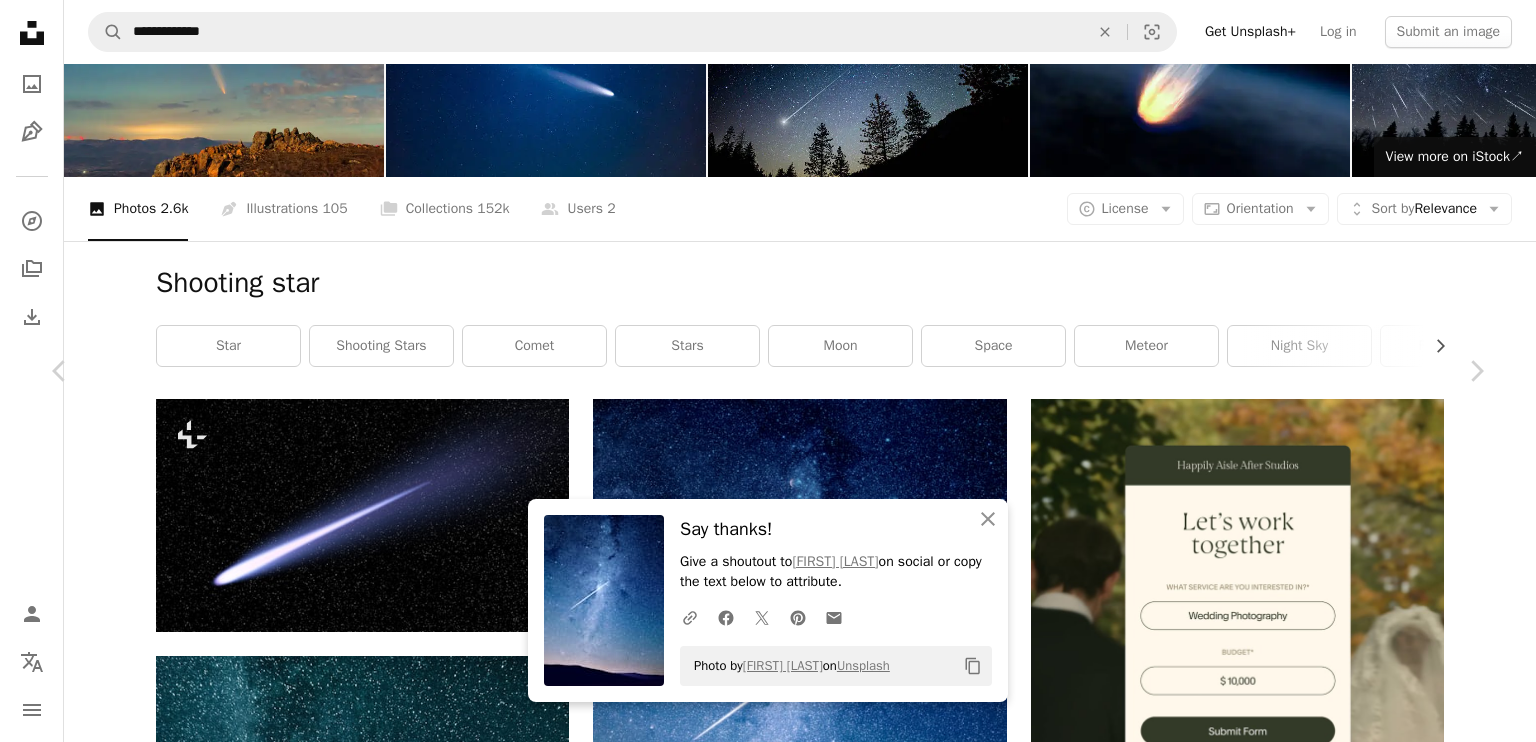 click on "An X shape Chevron left Chevron right An X shape Close Say thanks! Give a shoutout to  [USERNAME]  on social or copy the text below to attribute. A URL sharing icon (chains) Facebook icon X (formerly Twitter) icon Pinterest icon An envelope Photo by  [USERNAME]  on  Unsplash
Copy content [FIRST] [LAST] [USERNAME] A heart A plus sign Edit image   Plus sign for Unsplash+ Download free Chevron down Zoom in Views 70,394,715 Downloads 732,197 Featured in Photos ,  Blue ,  Nature A forward-right arrow Share Info icon Info More Actions Tall skyscrapers in Calgary A map marker [CITY], [COUNTRY] Calendar outlined Published on  [MONTH] [DAY], [YEAR] Camera Canon, EOS REBEL T5i Safety Free to use under the  Unsplash License wallpaper space night universe galaxy stars star milky way sky background galaxy wallpaper outdoors sky wallpaper space background outer space star wallpaper galaxy background shooting star shooting star background android wallpapers Free pictures Browse premium related images on iStock  |  Save 20% with code UNSPLASH20  ↗ Related images A heart" at bounding box center (768, 6045) 